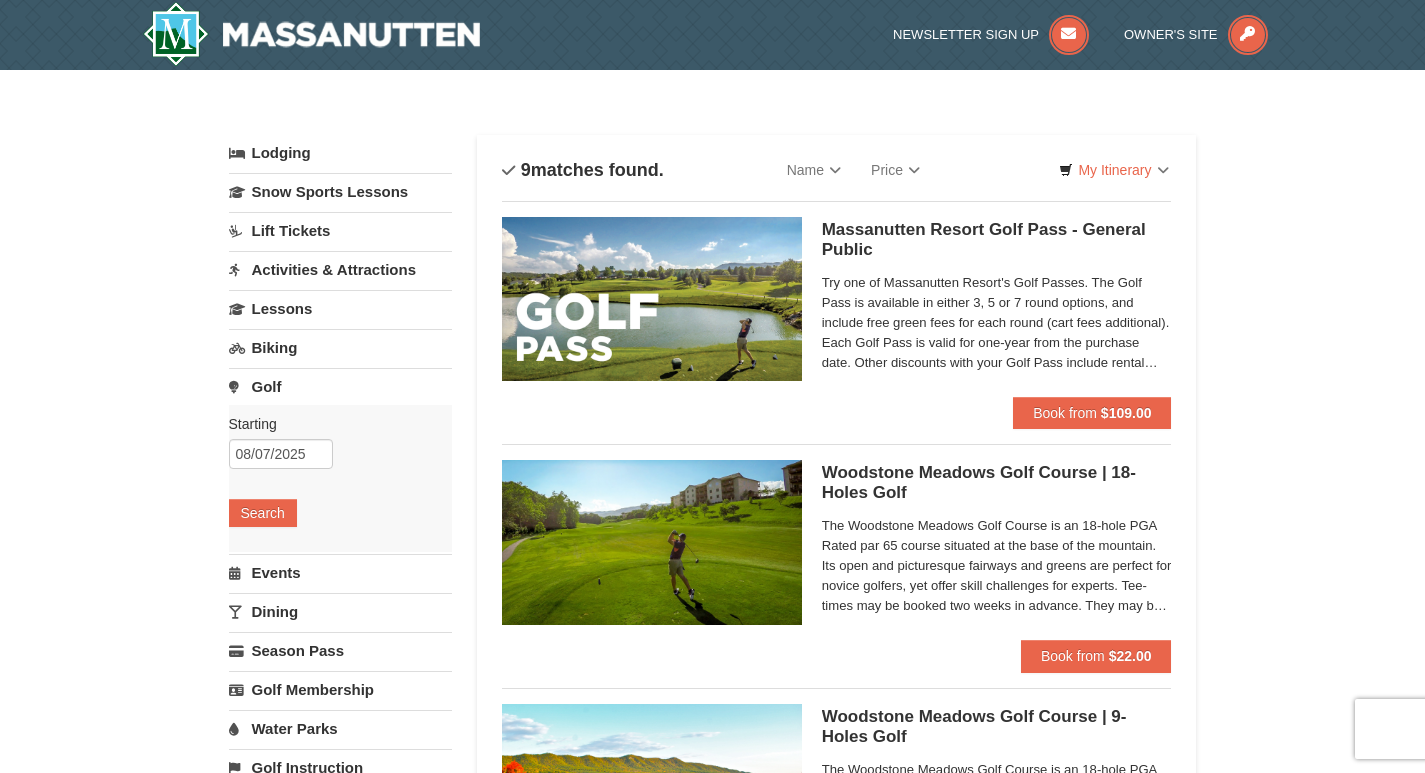 scroll, scrollTop: 0, scrollLeft: 0, axis: both 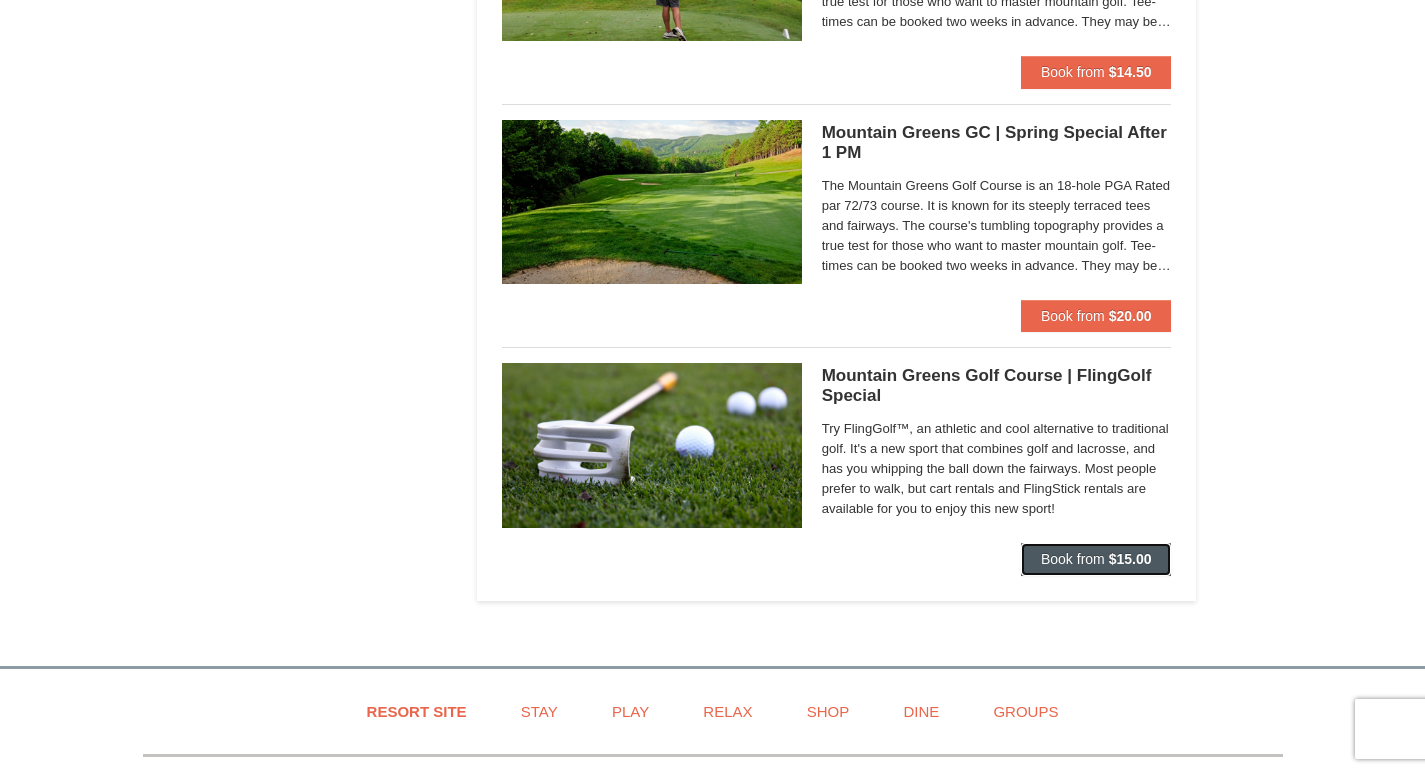 click on "Book from" at bounding box center (1073, 559) 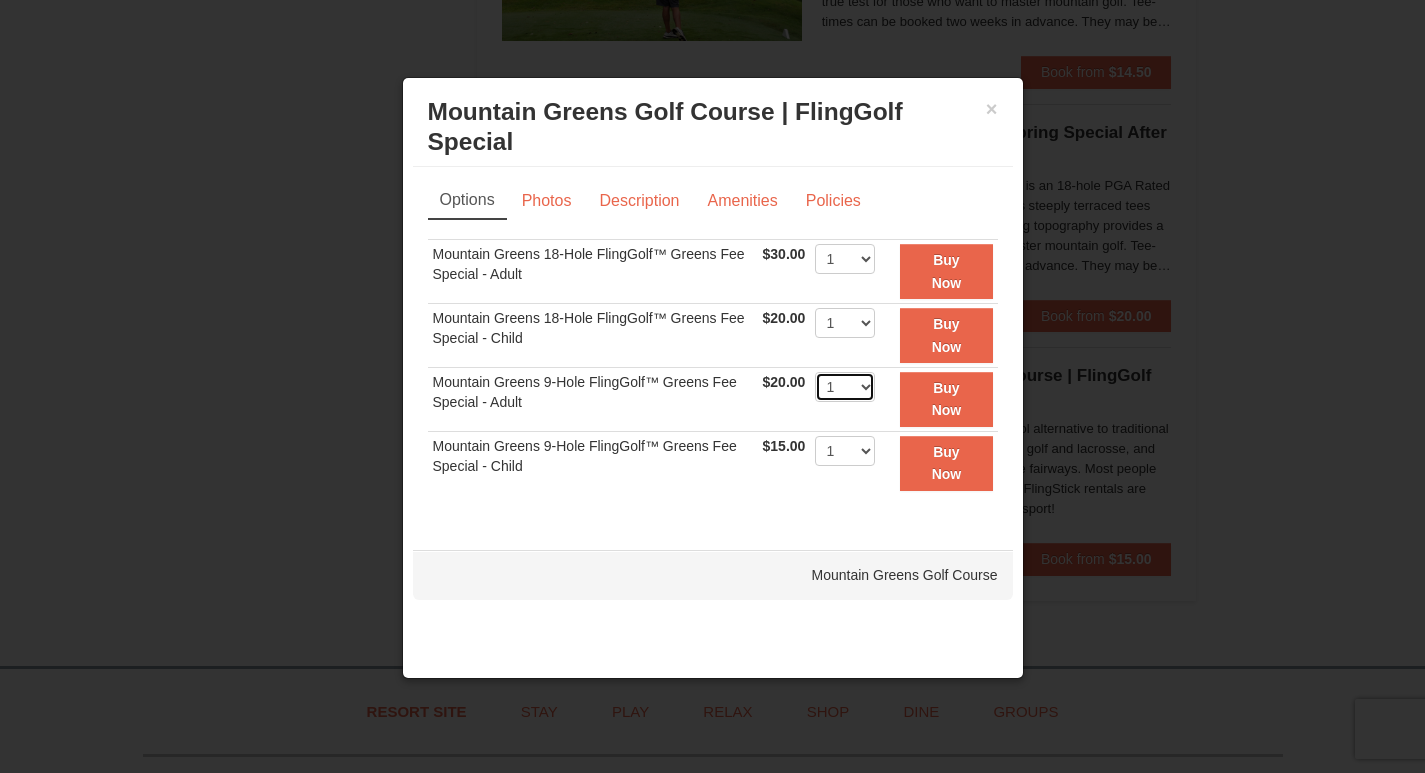 click on "1
2
3
4
5
6
7
8
9
10
11
12
13
14
15
16
17
18
19
20" at bounding box center [845, 387] 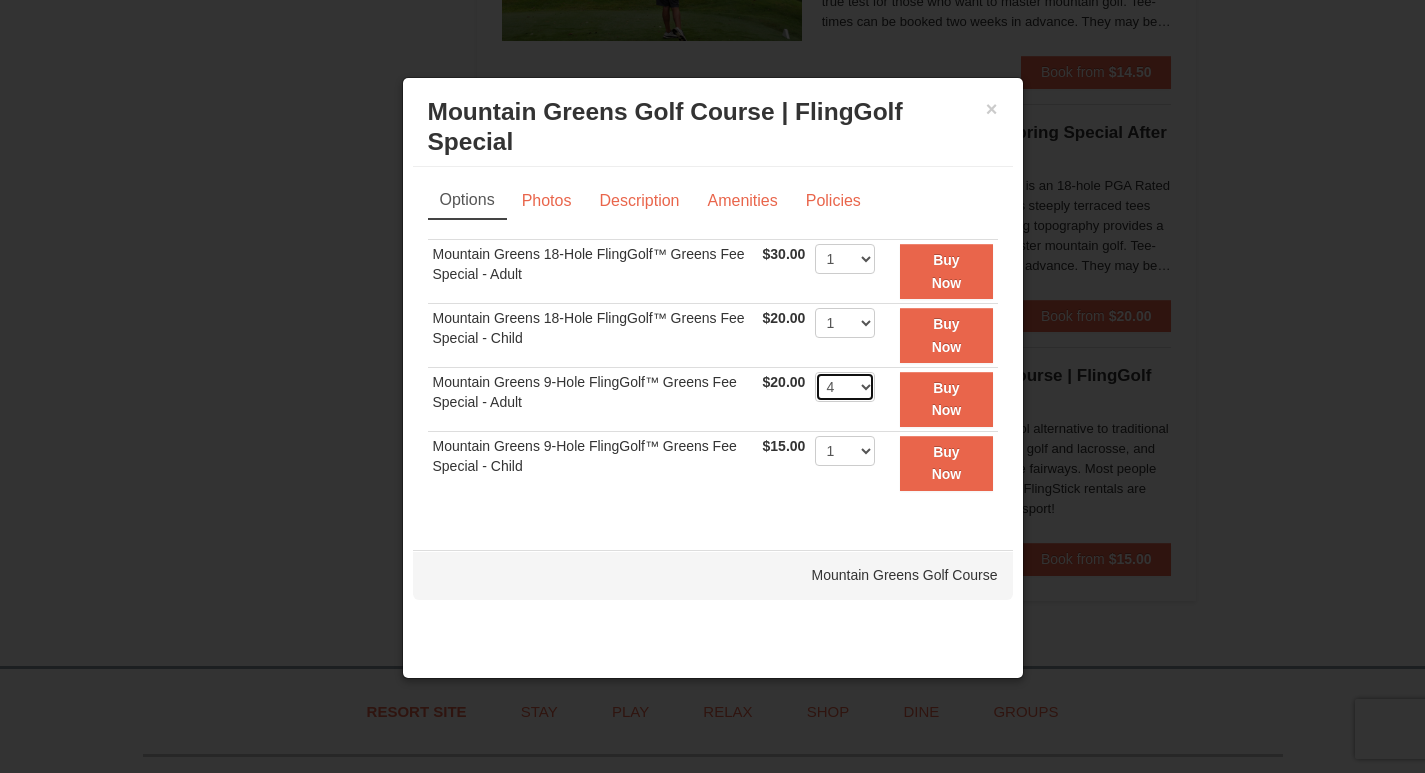 click on "1
2
3
4
5
6
7
8
9
10
11
12
13
14
15
16
17
18
19
20" at bounding box center (845, 387) 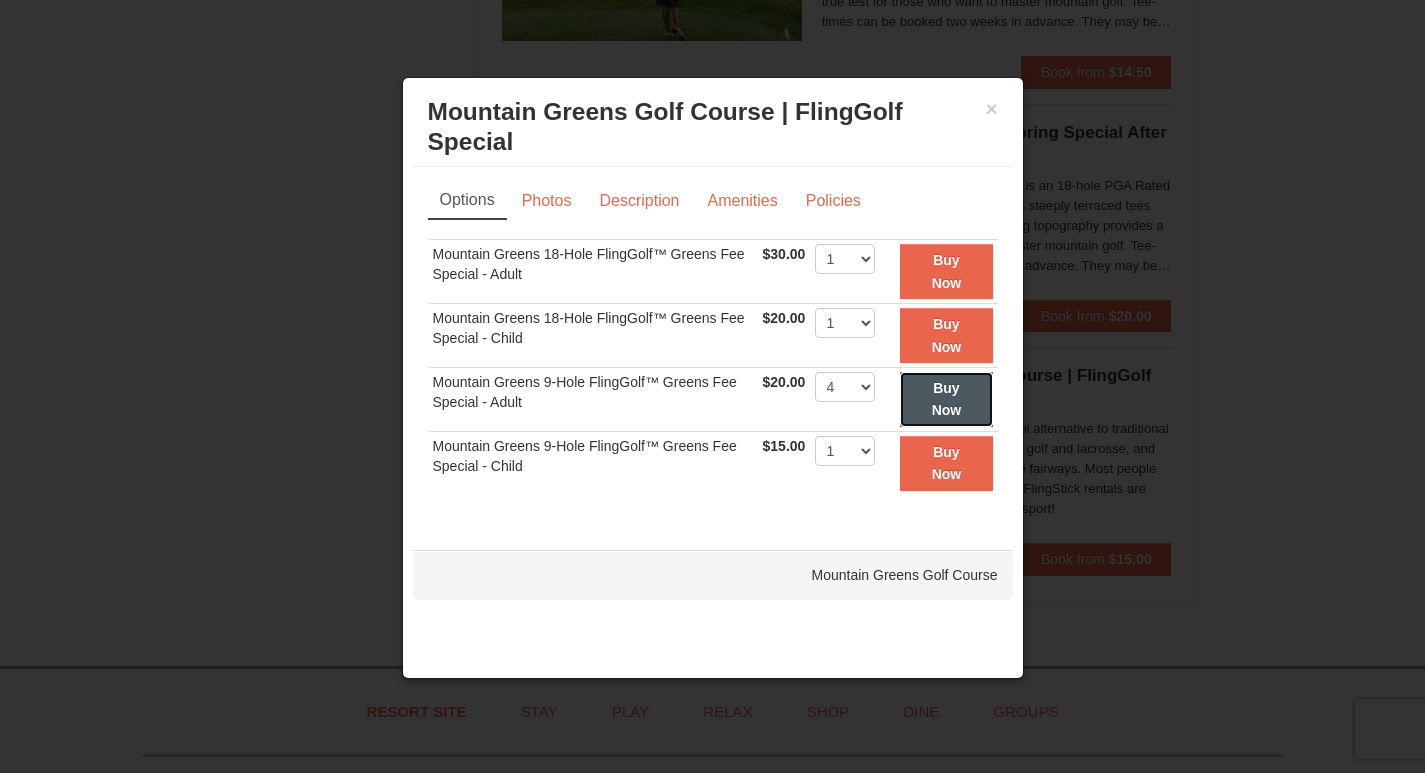 click on "Buy Now" at bounding box center [947, 399] 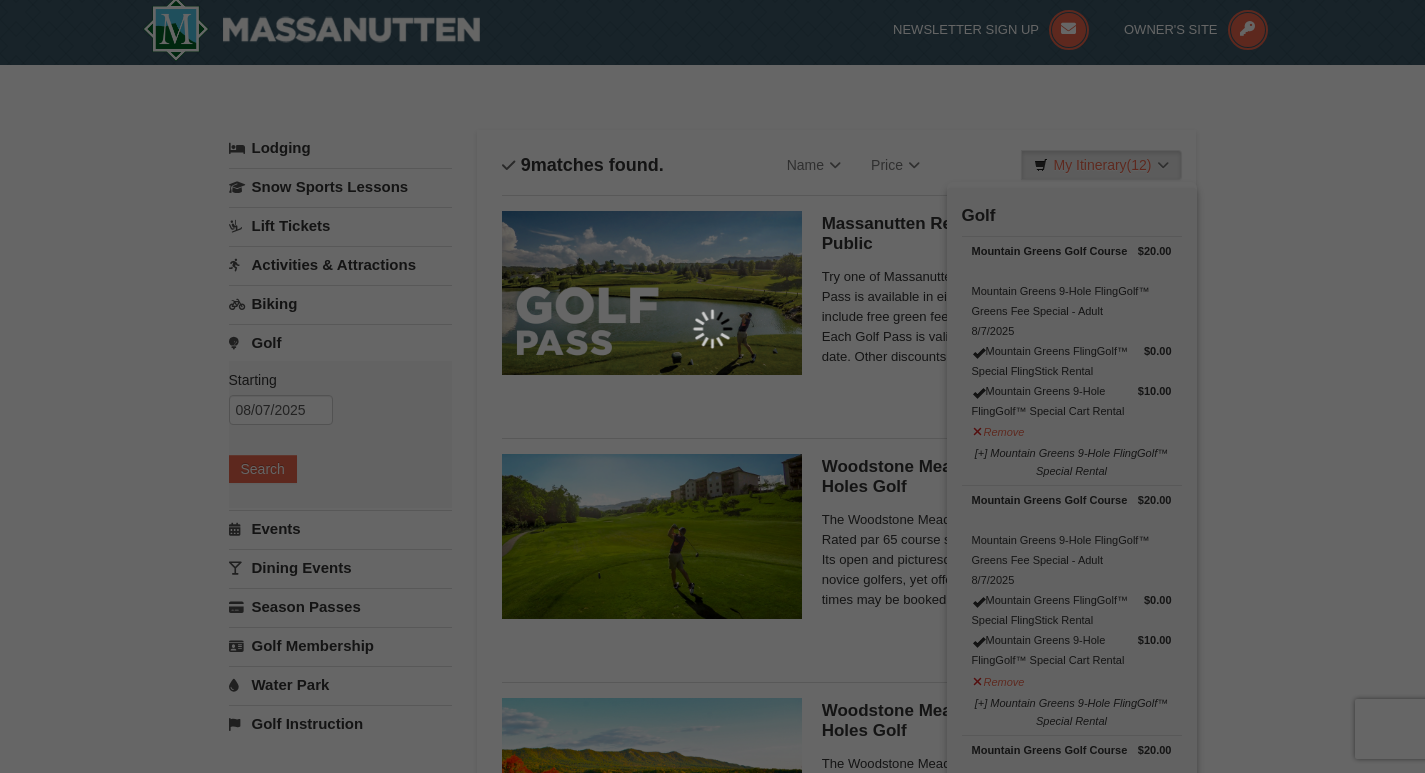 scroll, scrollTop: 6, scrollLeft: 0, axis: vertical 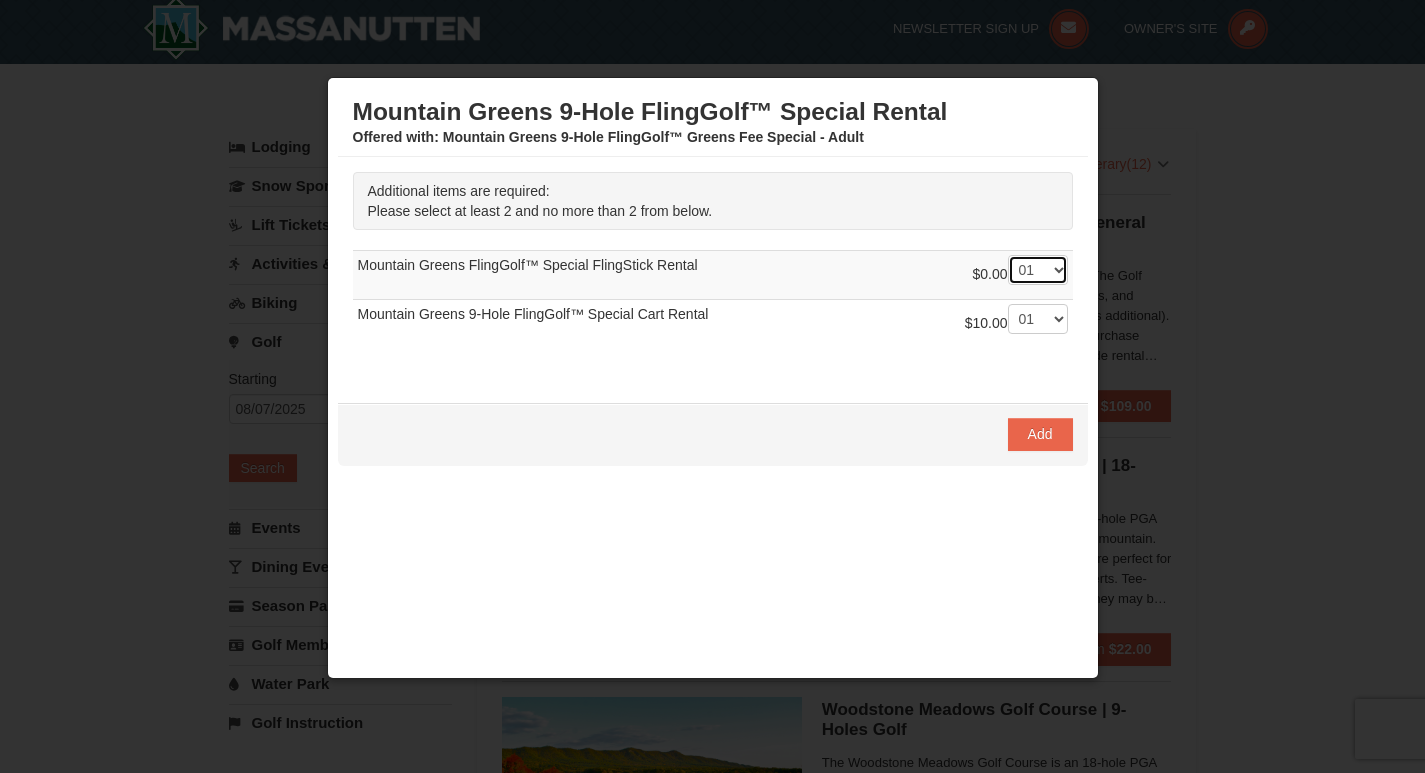 click on "--
01
02" at bounding box center [1038, 270] 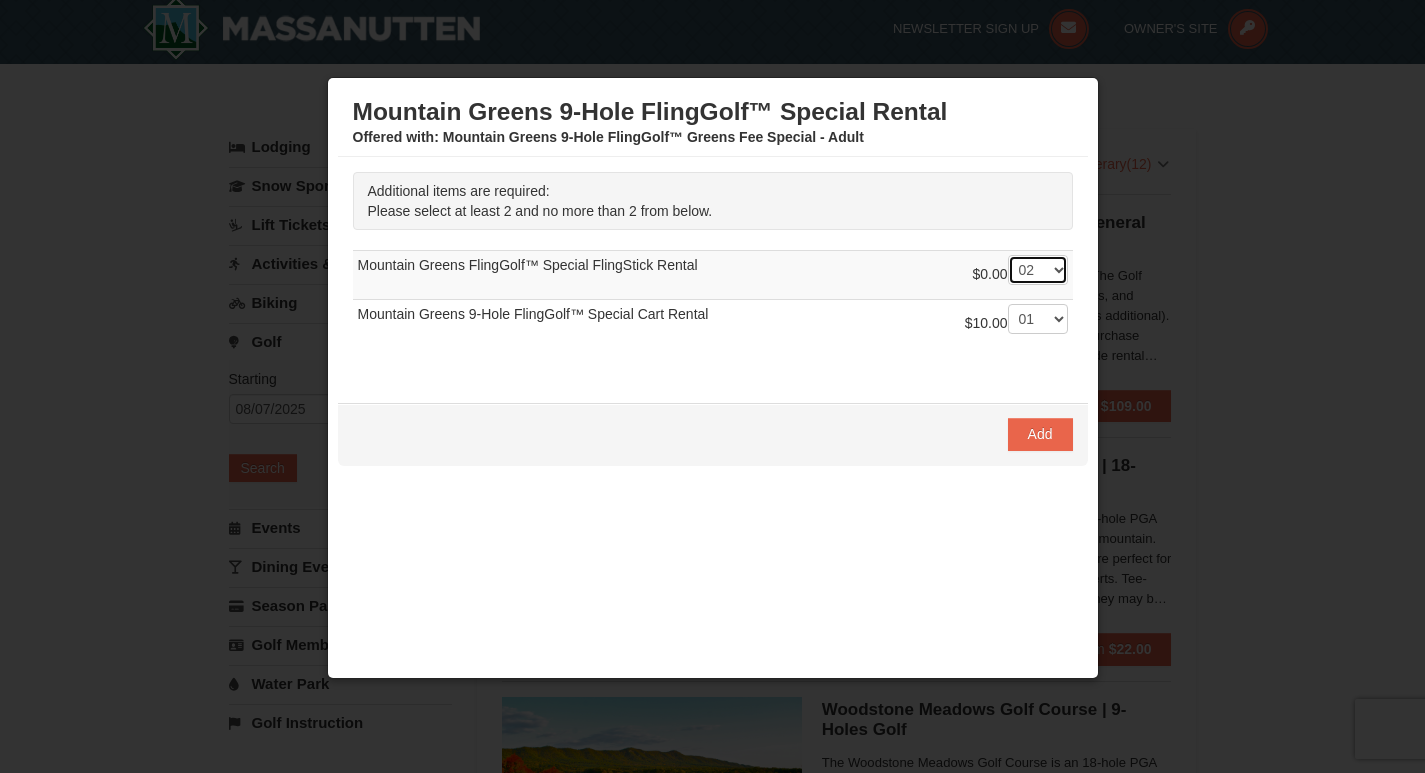 click on "--
01
02" at bounding box center [1038, 270] 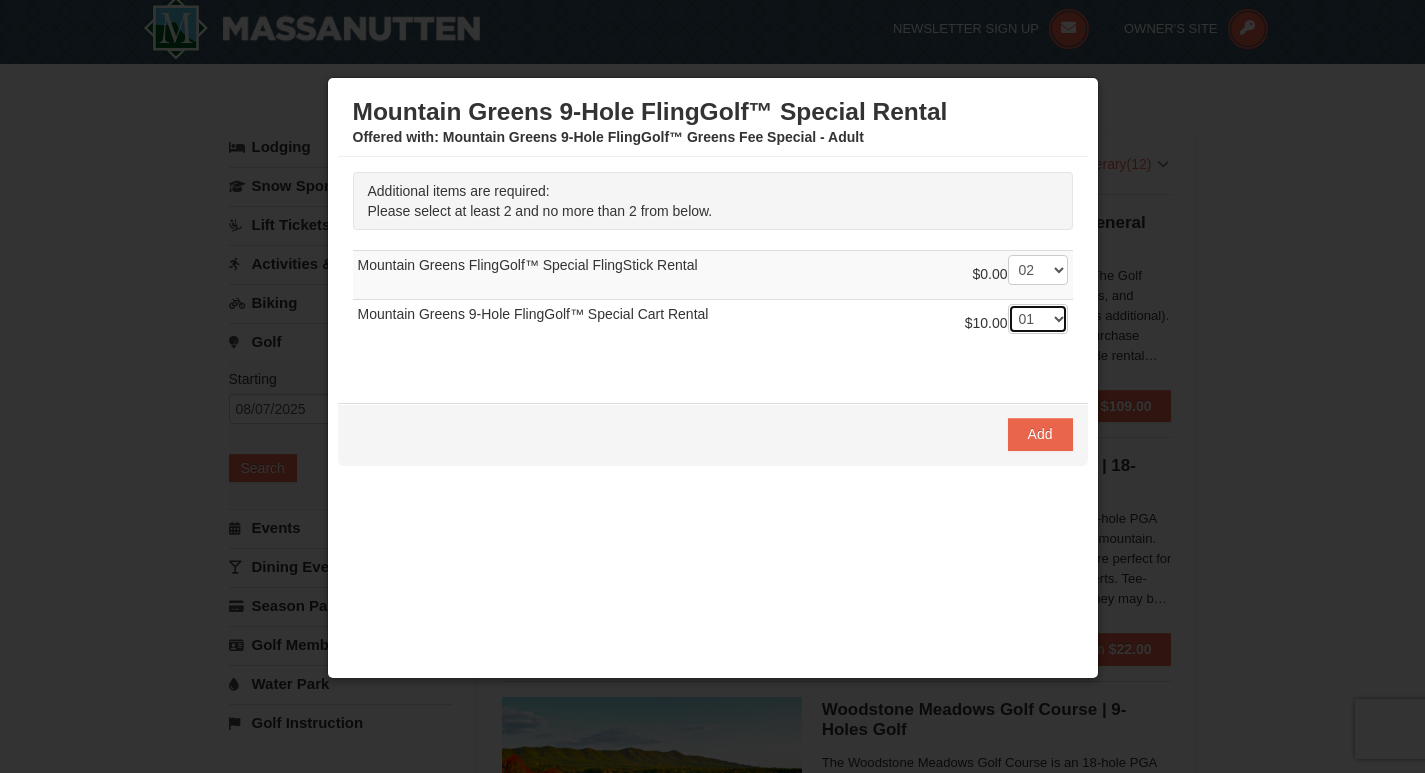 click on "--
01
02" at bounding box center [1038, 319] 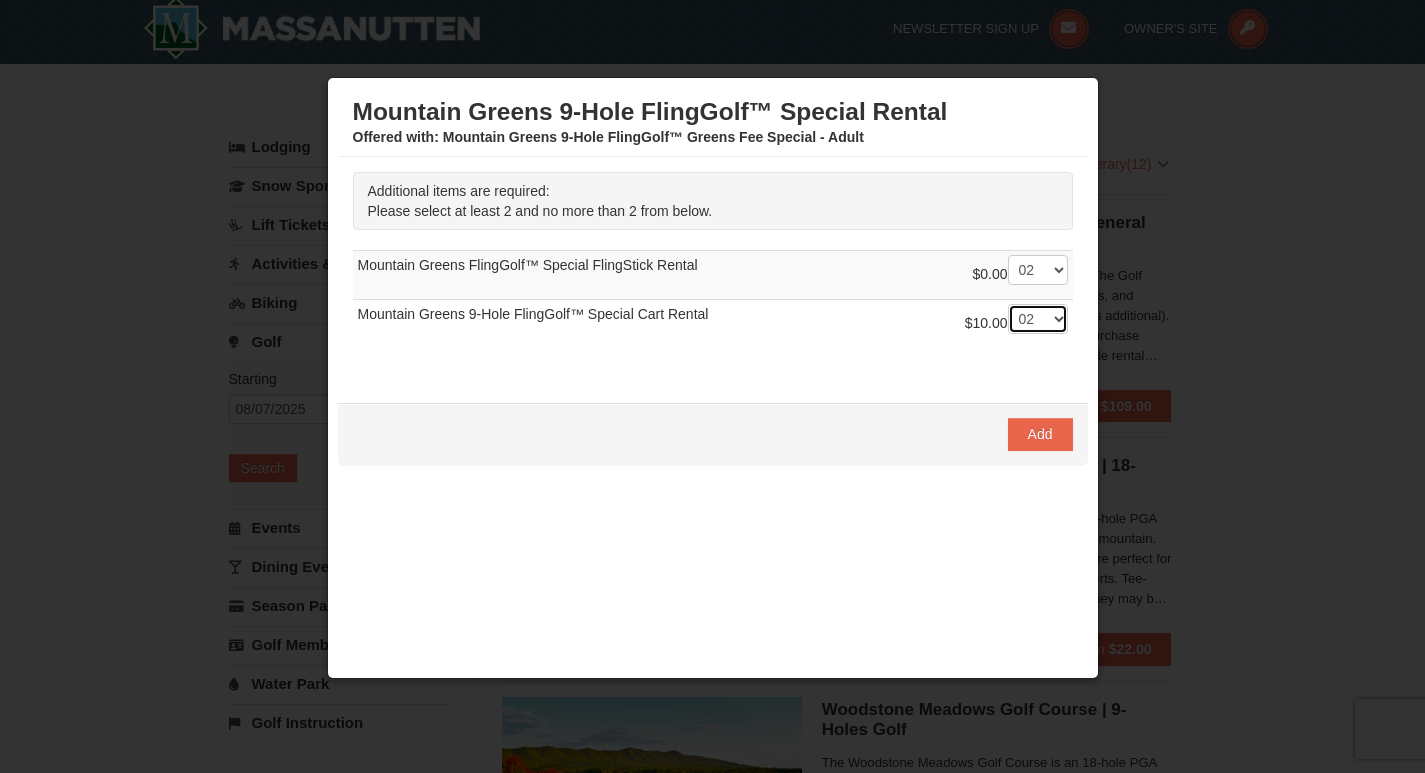 click on "--
01
02" at bounding box center (1038, 319) 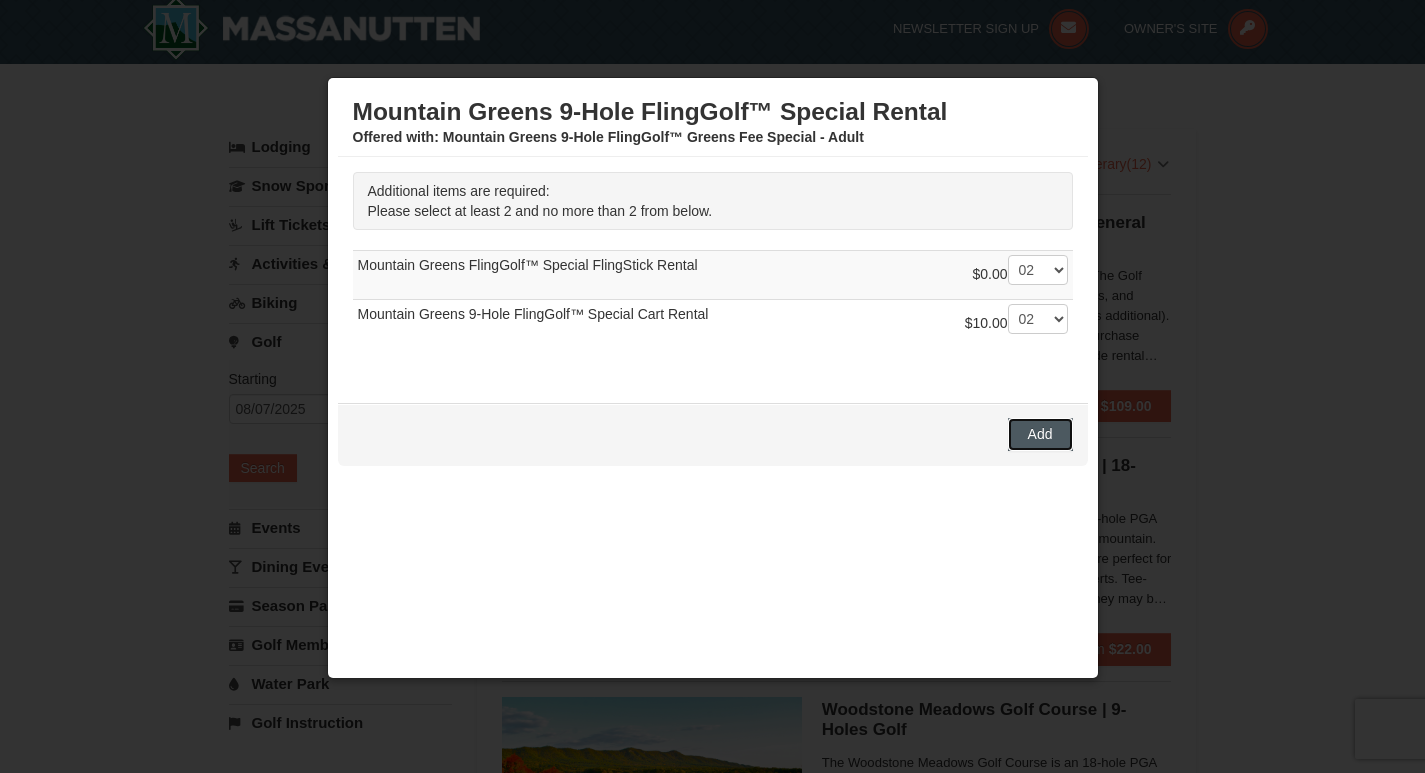 click on "Add" at bounding box center [1040, 434] 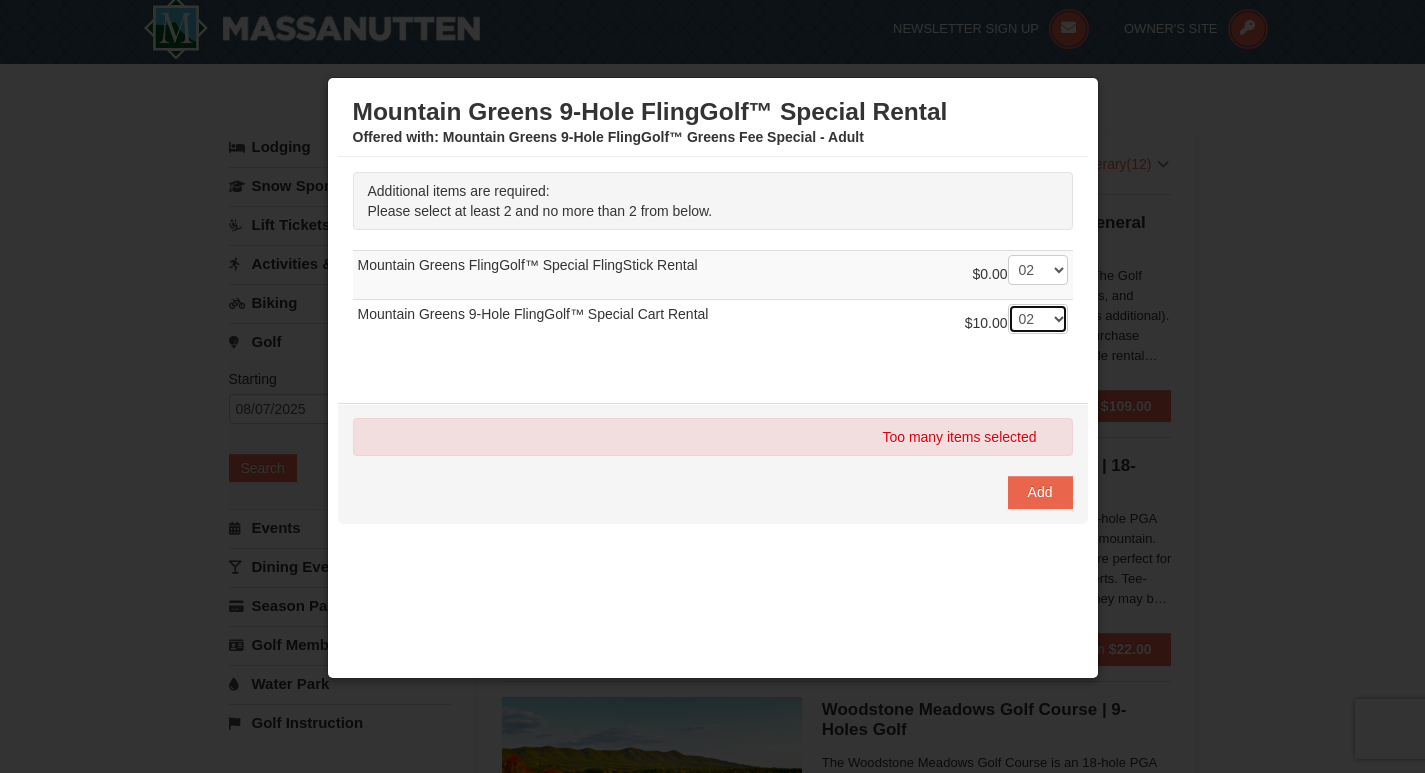 click on "--
01
02" at bounding box center [1038, 319] 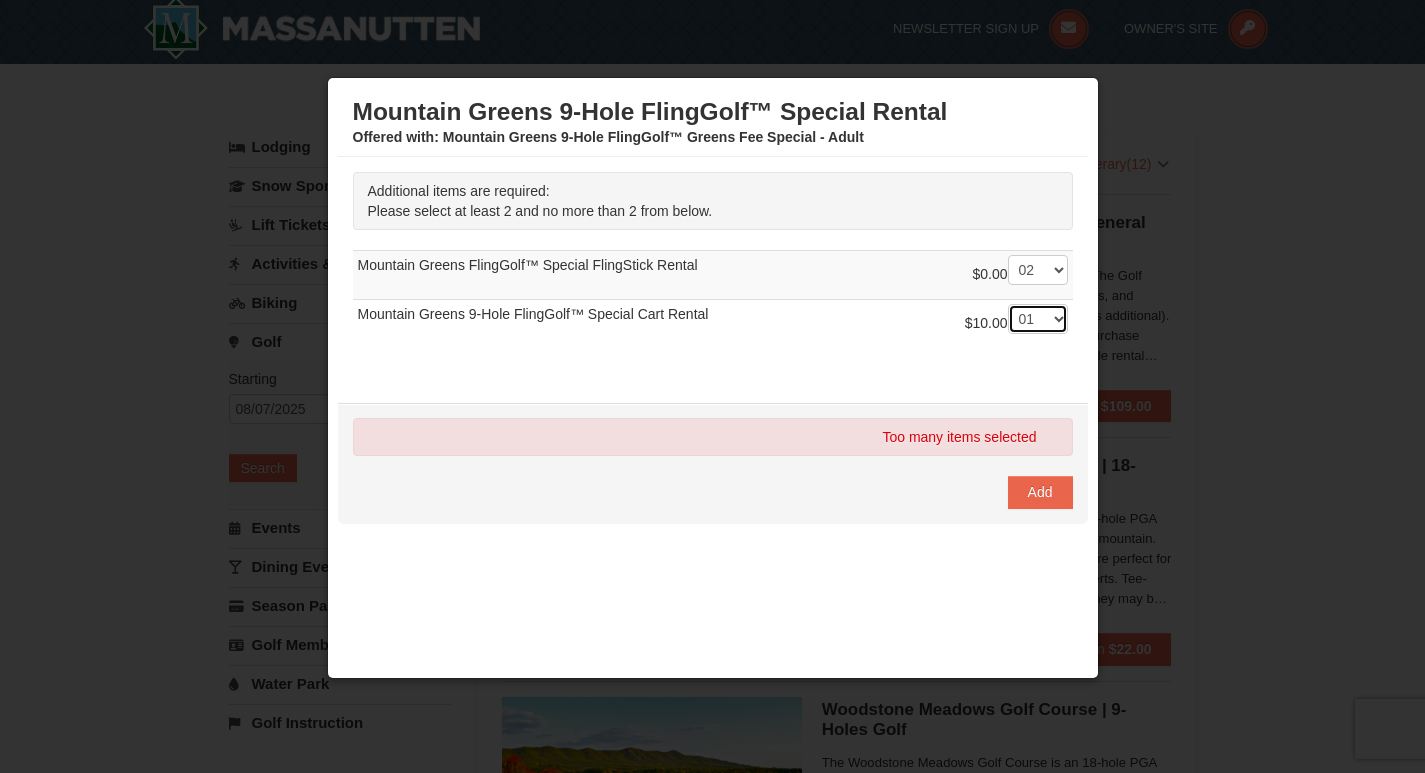 click on "--
01
02" at bounding box center [1038, 319] 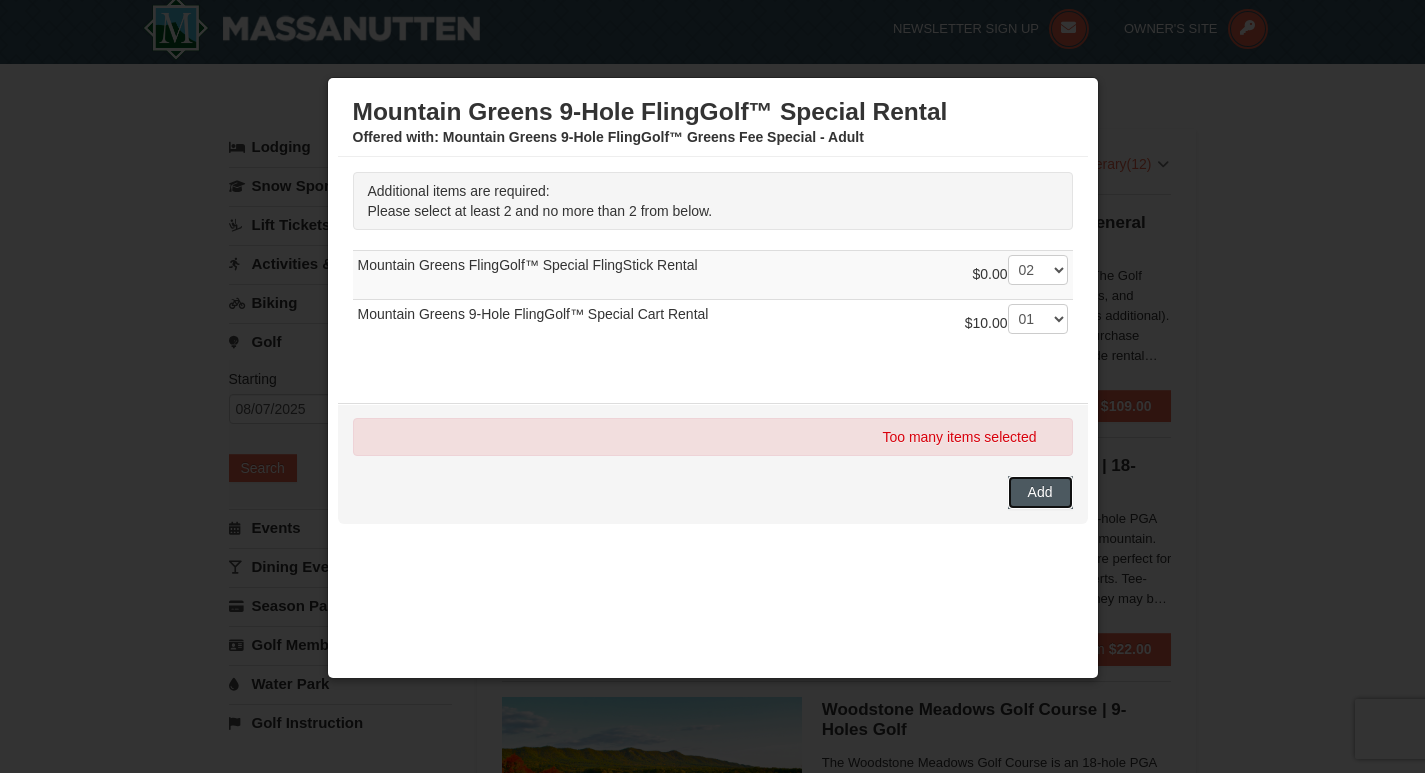 click on "Add" at bounding box center [1040, 492] 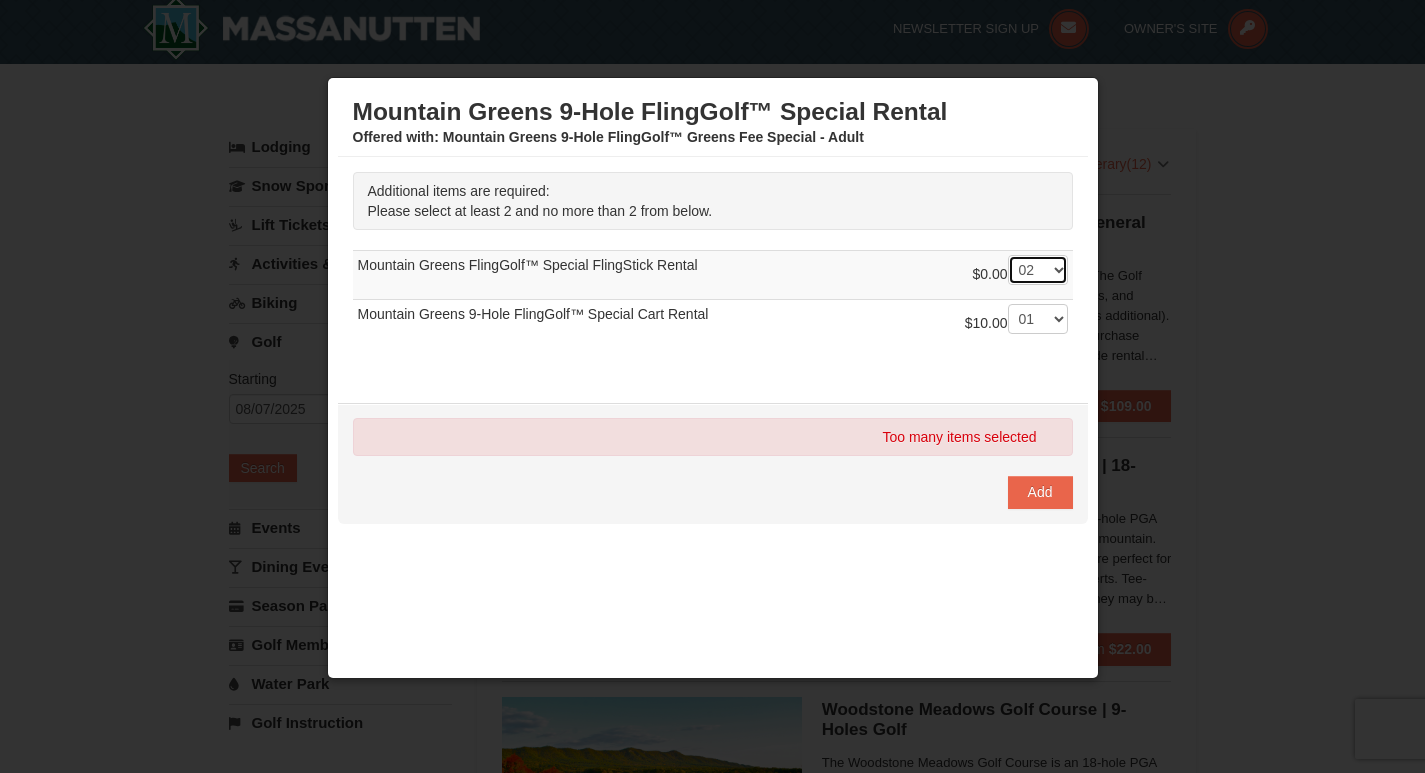 click on "--
01
02" at bounding box center [1038, 270] 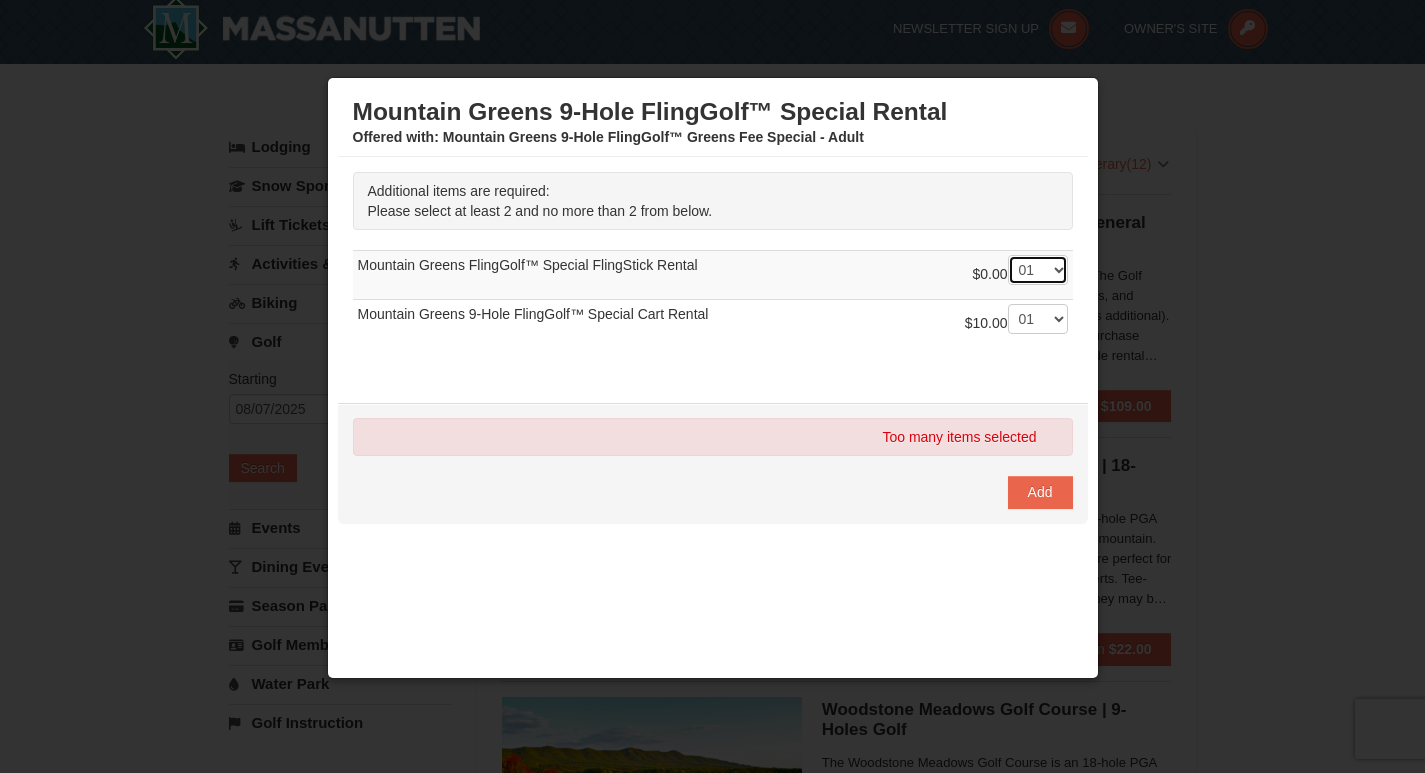 click on "--
01
02" at bounding box center [1038, 270] 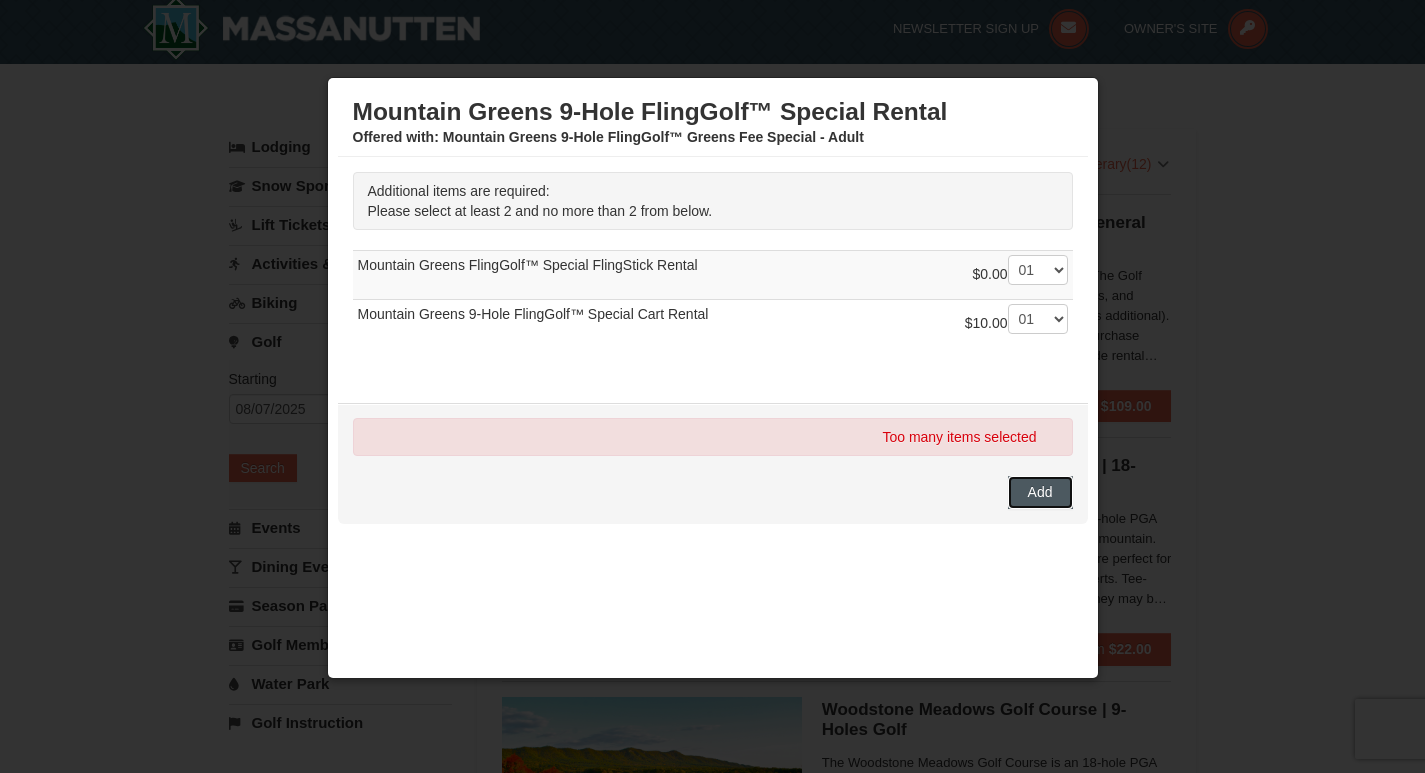 click on "Add" at bounding box center [1040, 492] 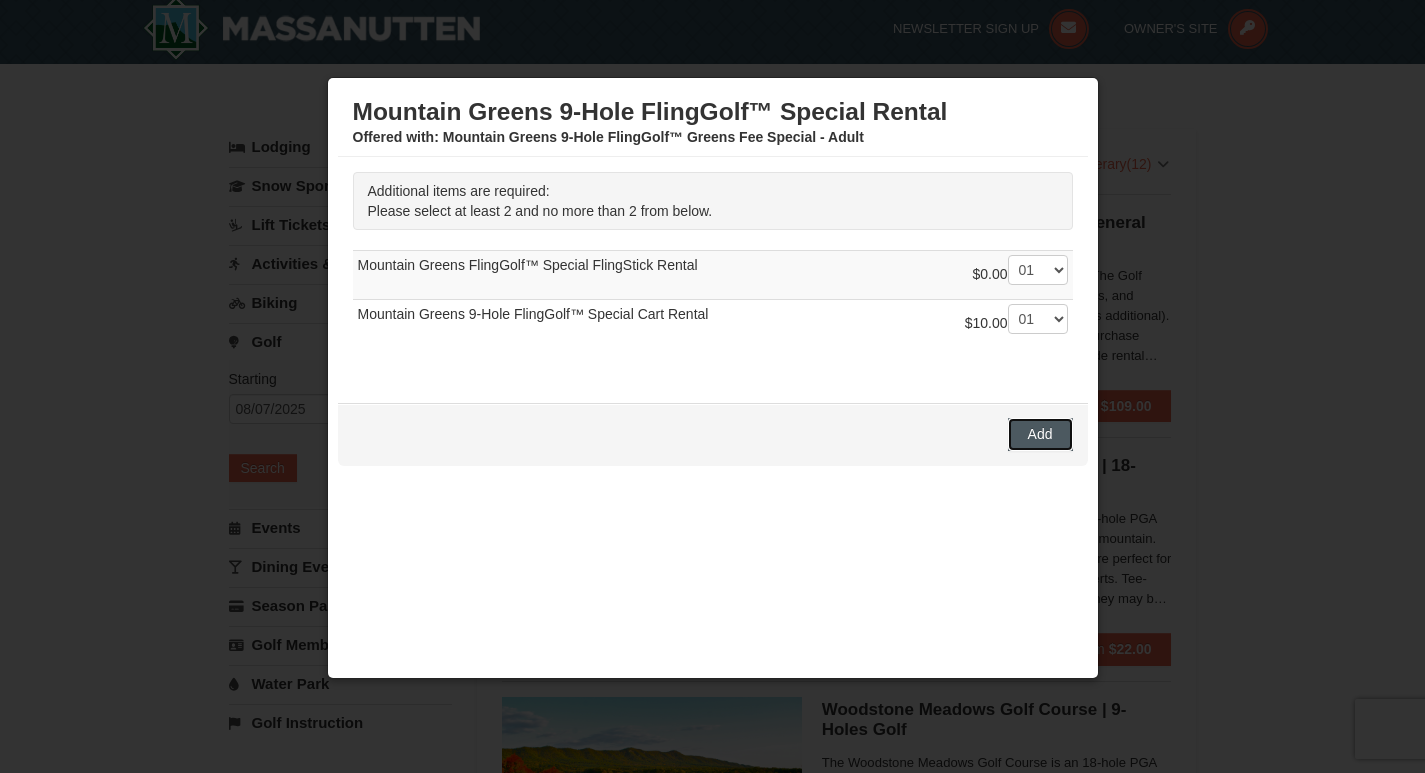 click on "Add" at bounding box center (1040, 434) 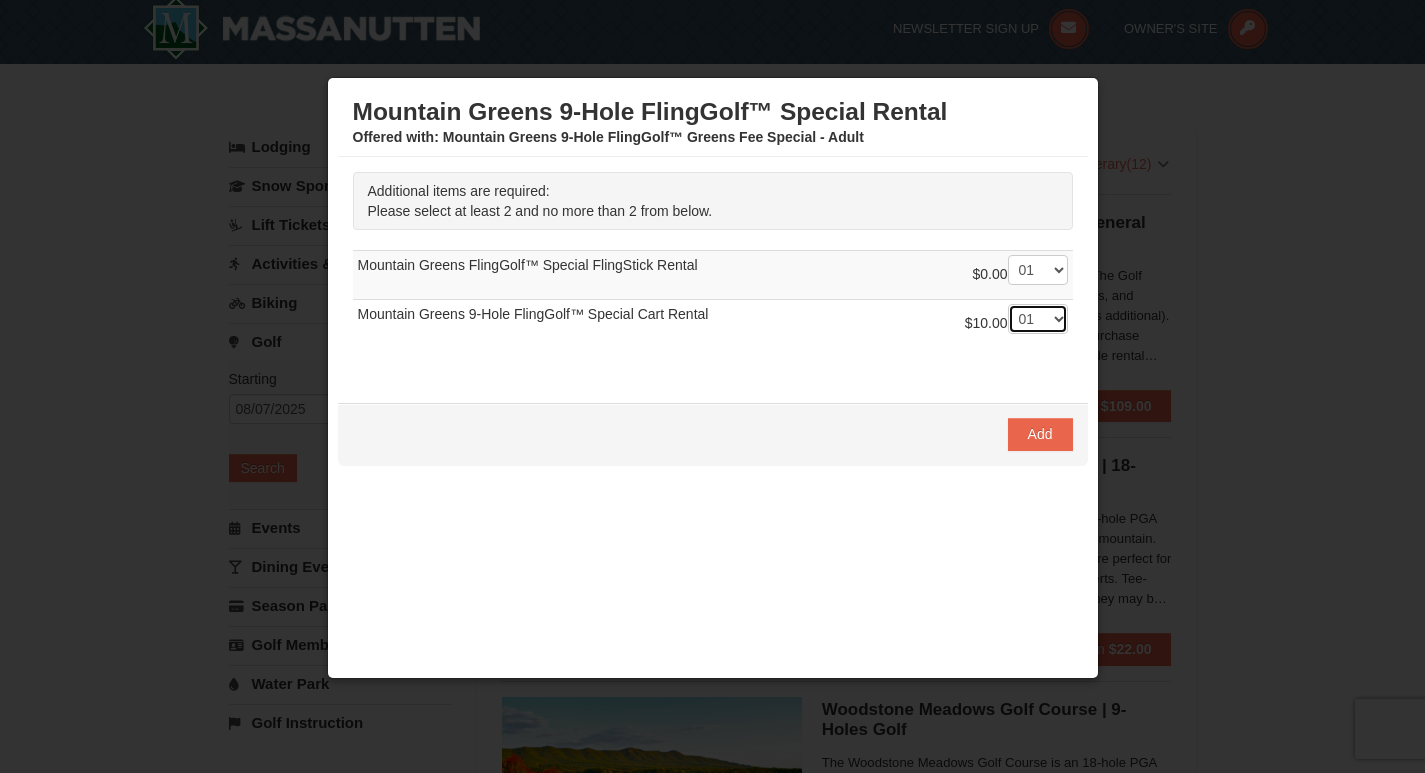 click on "--
01
02" at bounding box center [1038, 319] 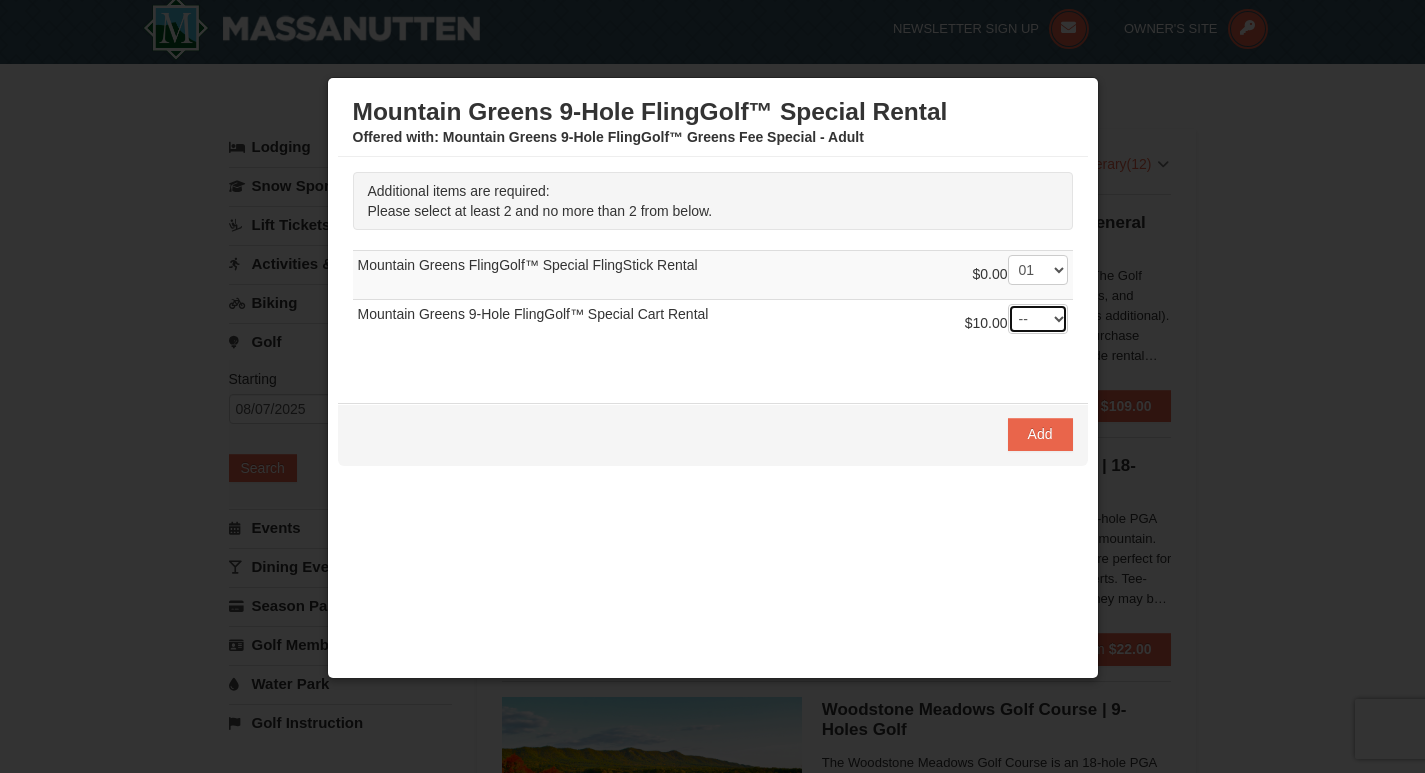 click on "--
01
02" at bounding box center [1038, 319] 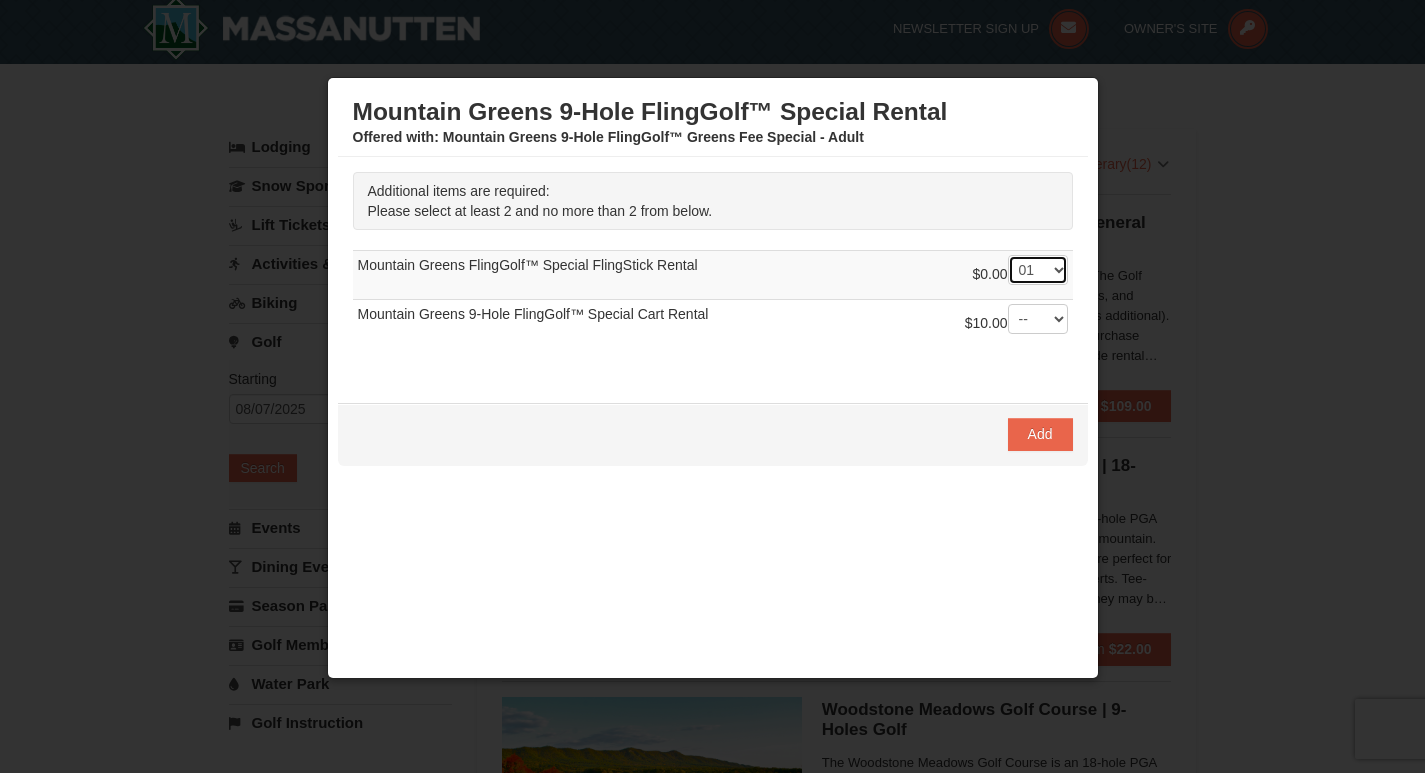 click on "--
01
02" at bounding box center (1038, 270) 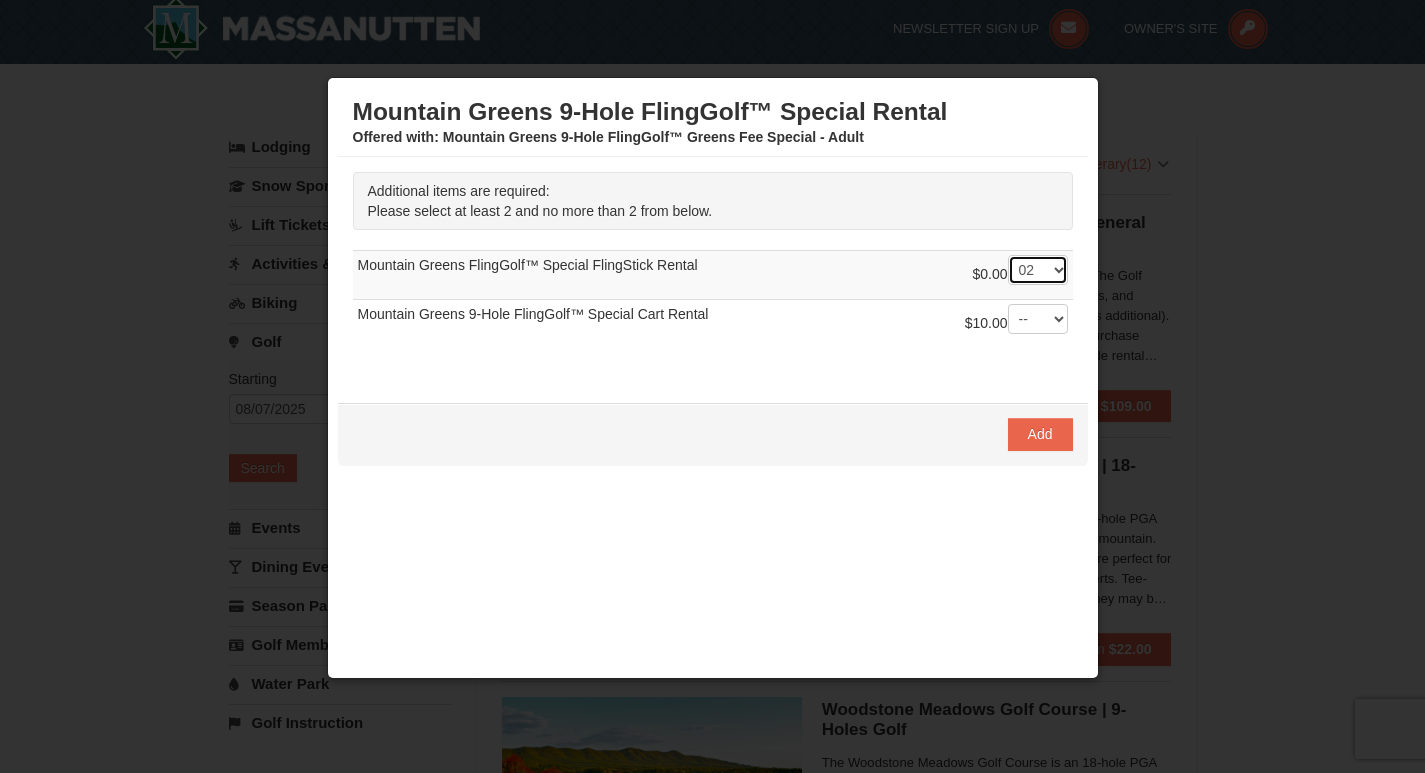 click on "--
01
02" at bounding box center (1038, 270) 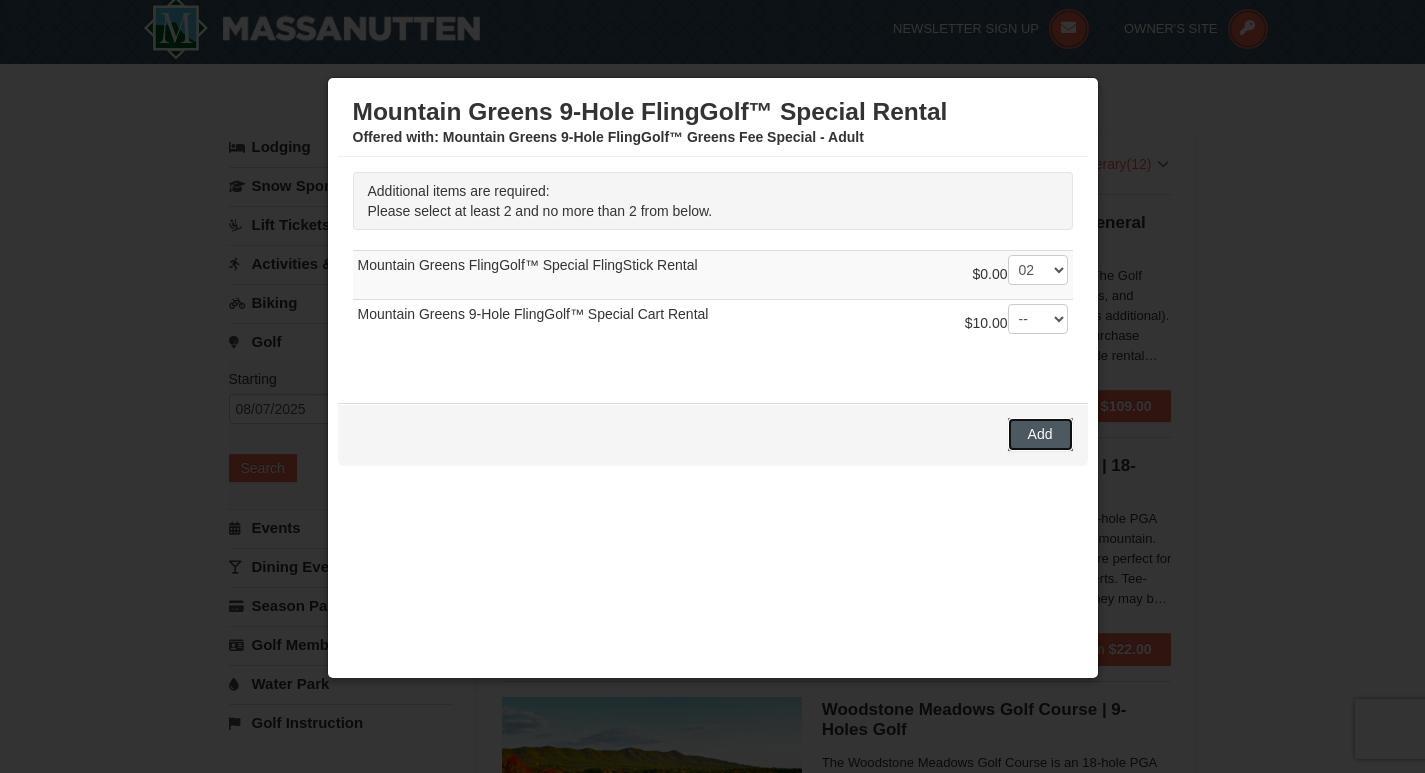 click on "Add" at bounding box center (1040, 434) 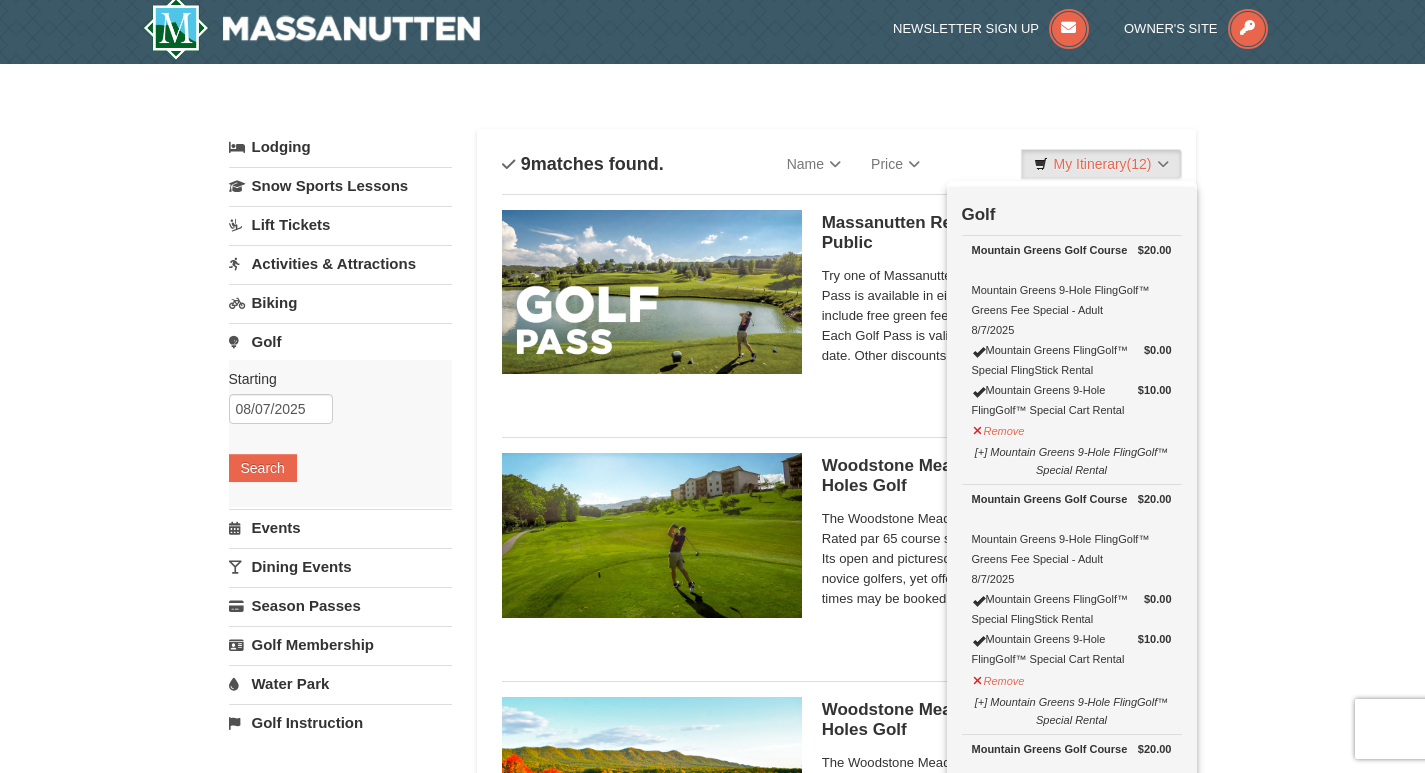 scroll, scrollTop: 0, scrollLeft: 0, axis: both 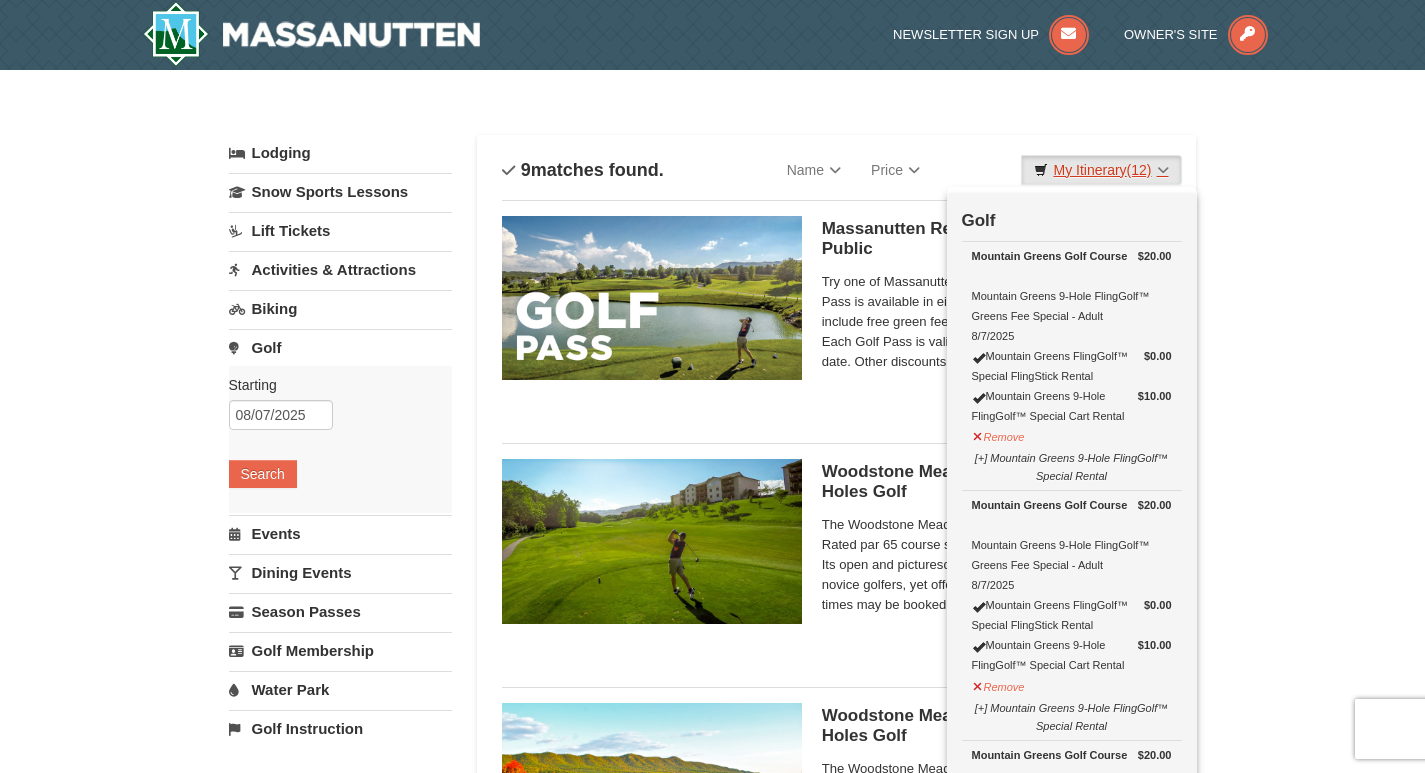 click on "My Itinerary (12)" at bounding box center (1101, 170) 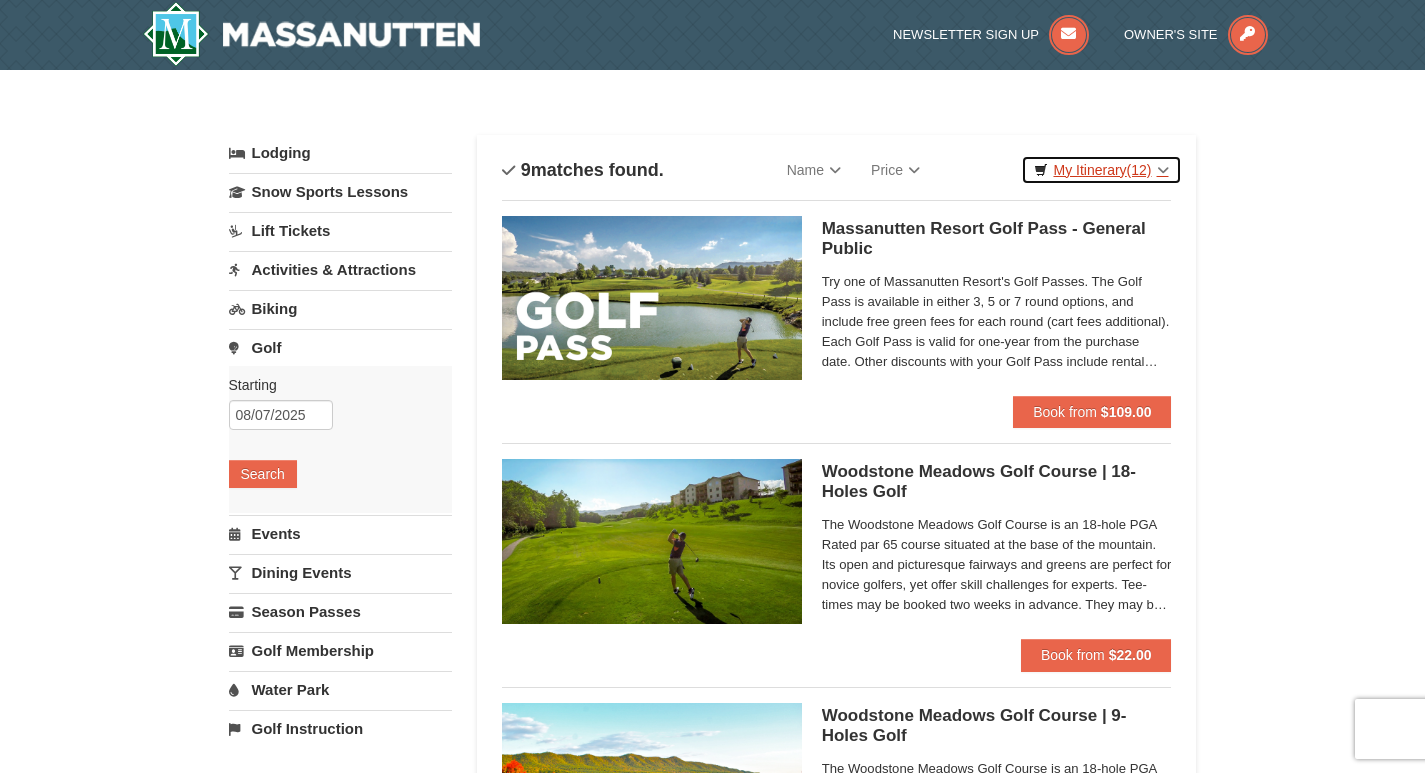 click on "My Itinerary (12)" at bounding box center (1101, 170) 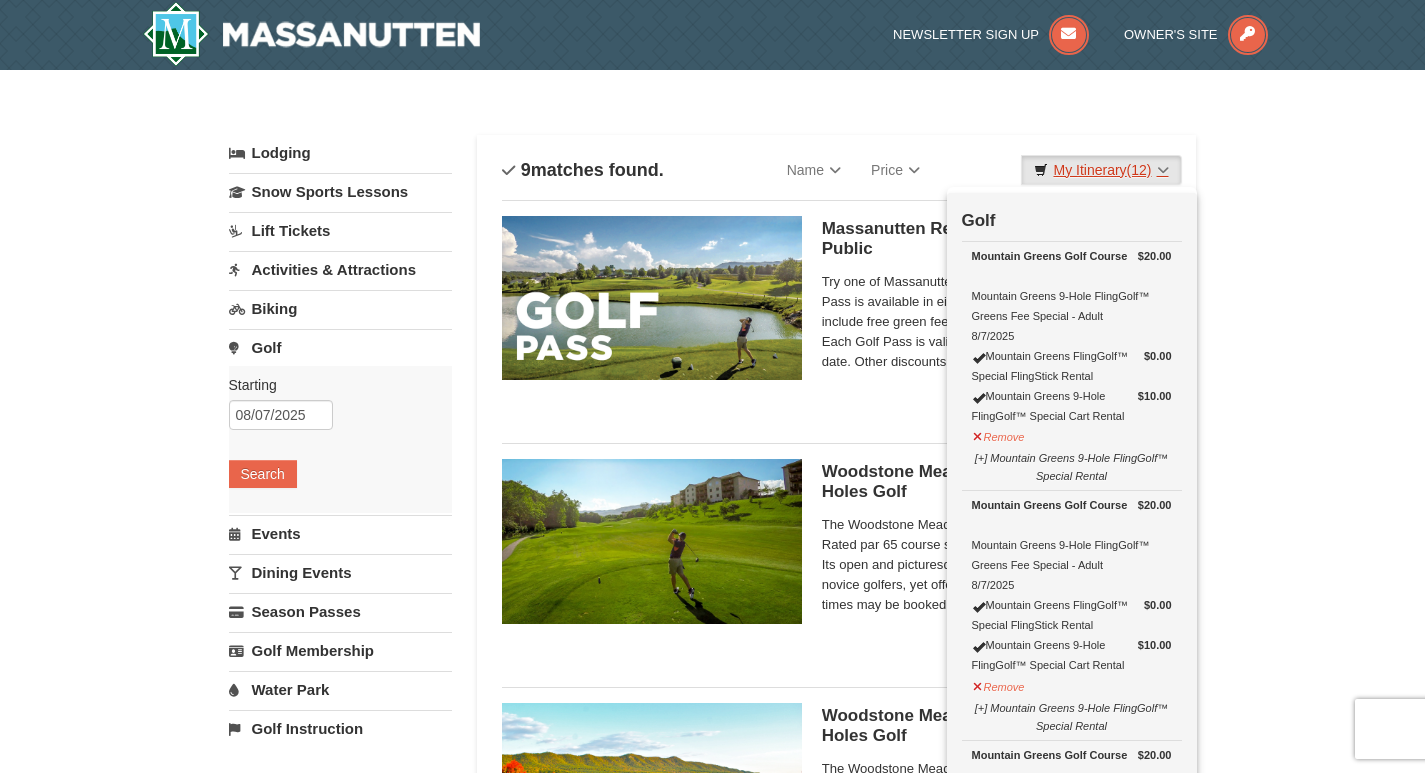 click on "My Itinerary (12)" at bounding box center [1101, 170] 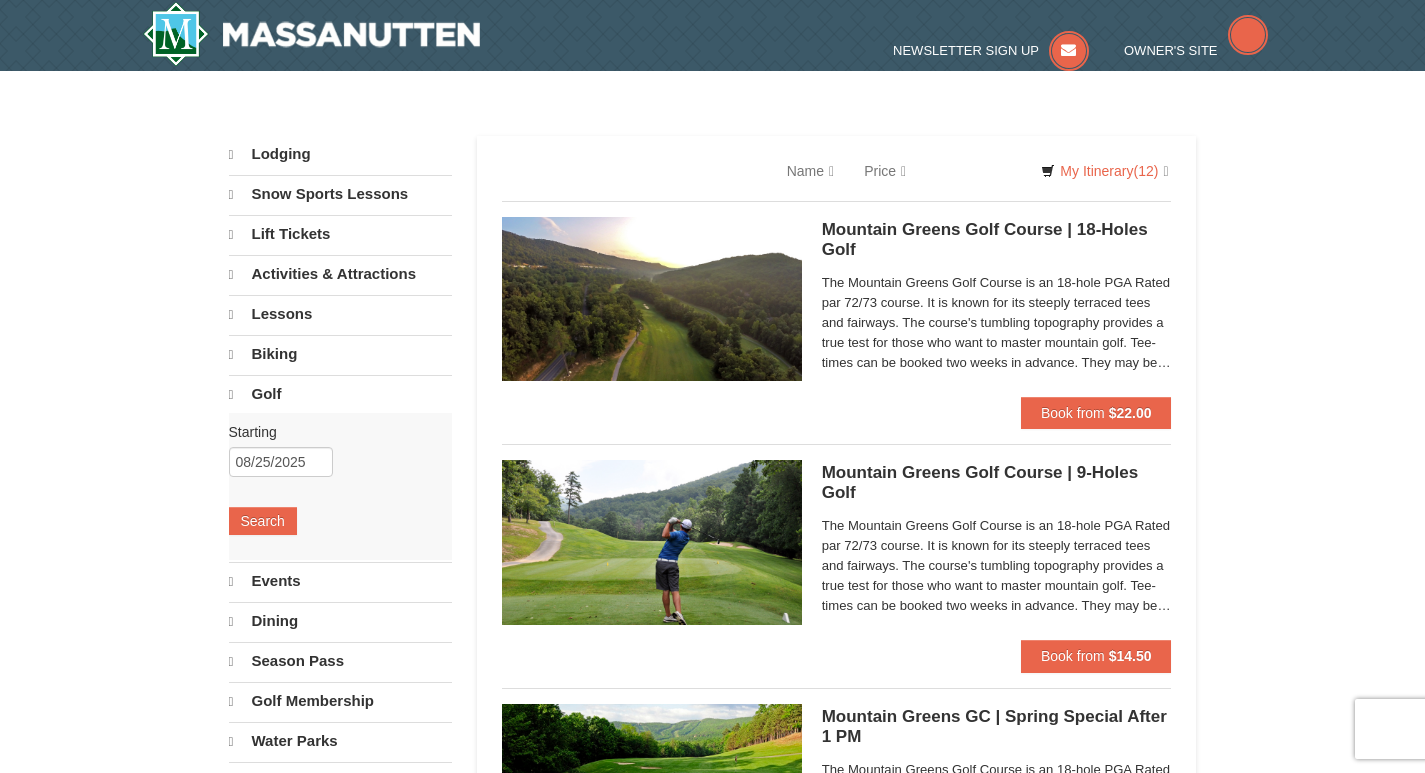 scroll, scrollTop: 0, scrollLeft: 0, axis: both 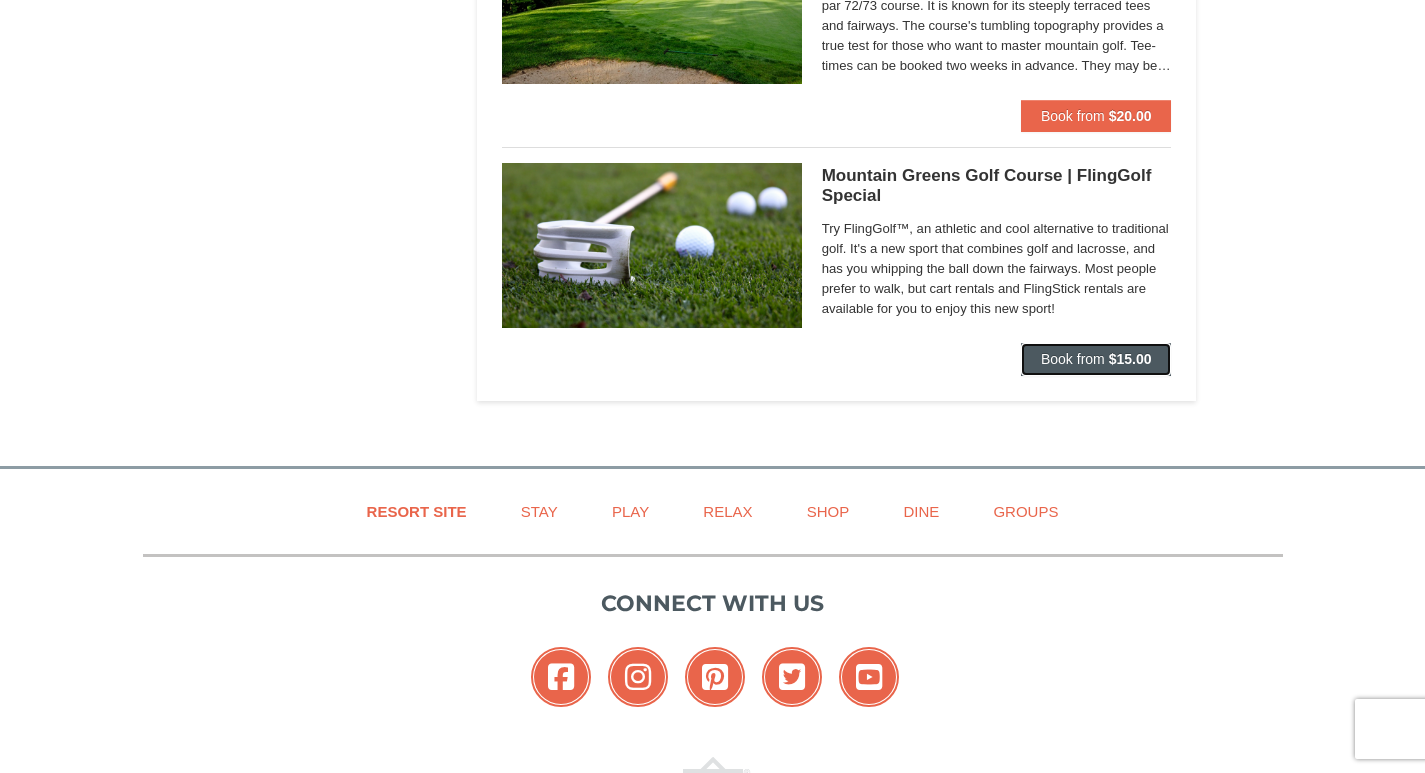 click on "Book from" at bounding box center [1073, 359] 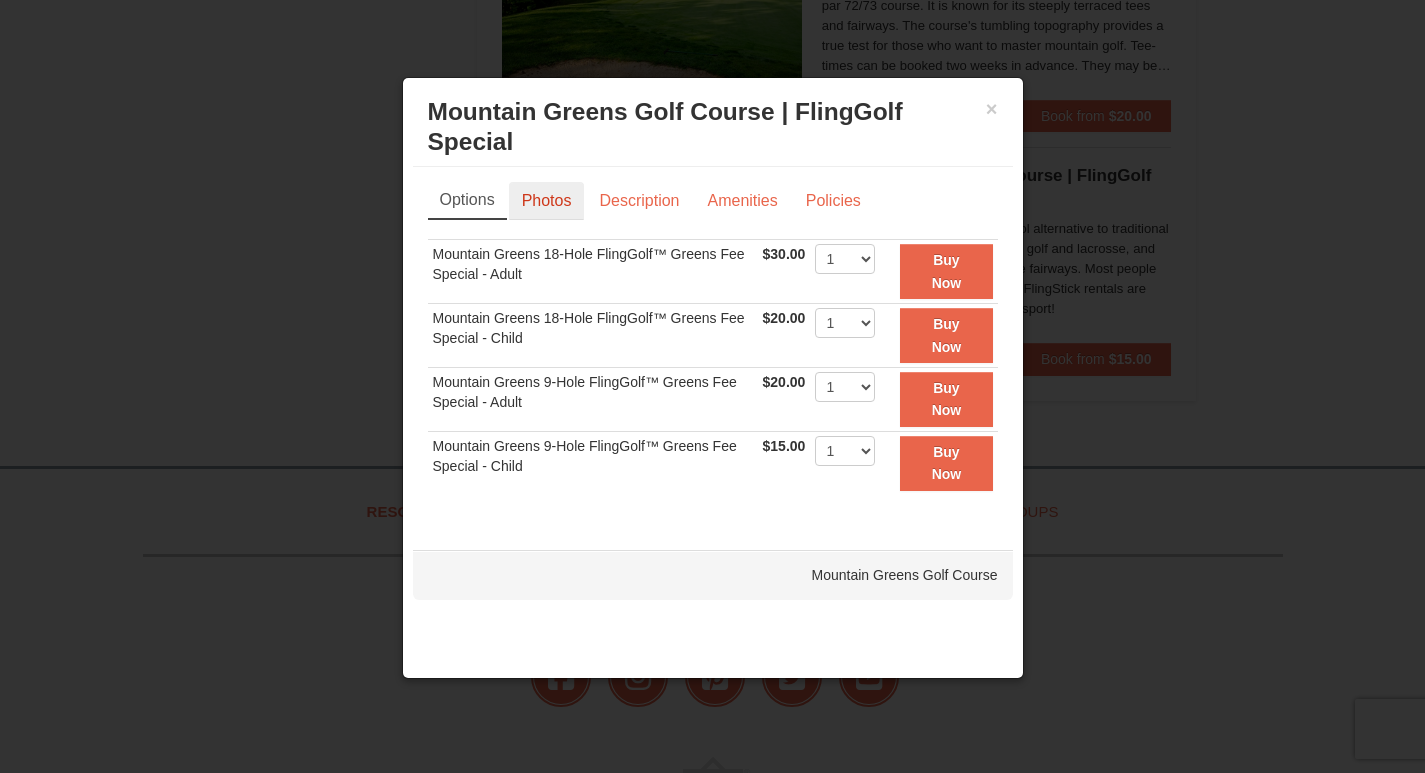 click on "Photos" at bounding box center (547, 201) 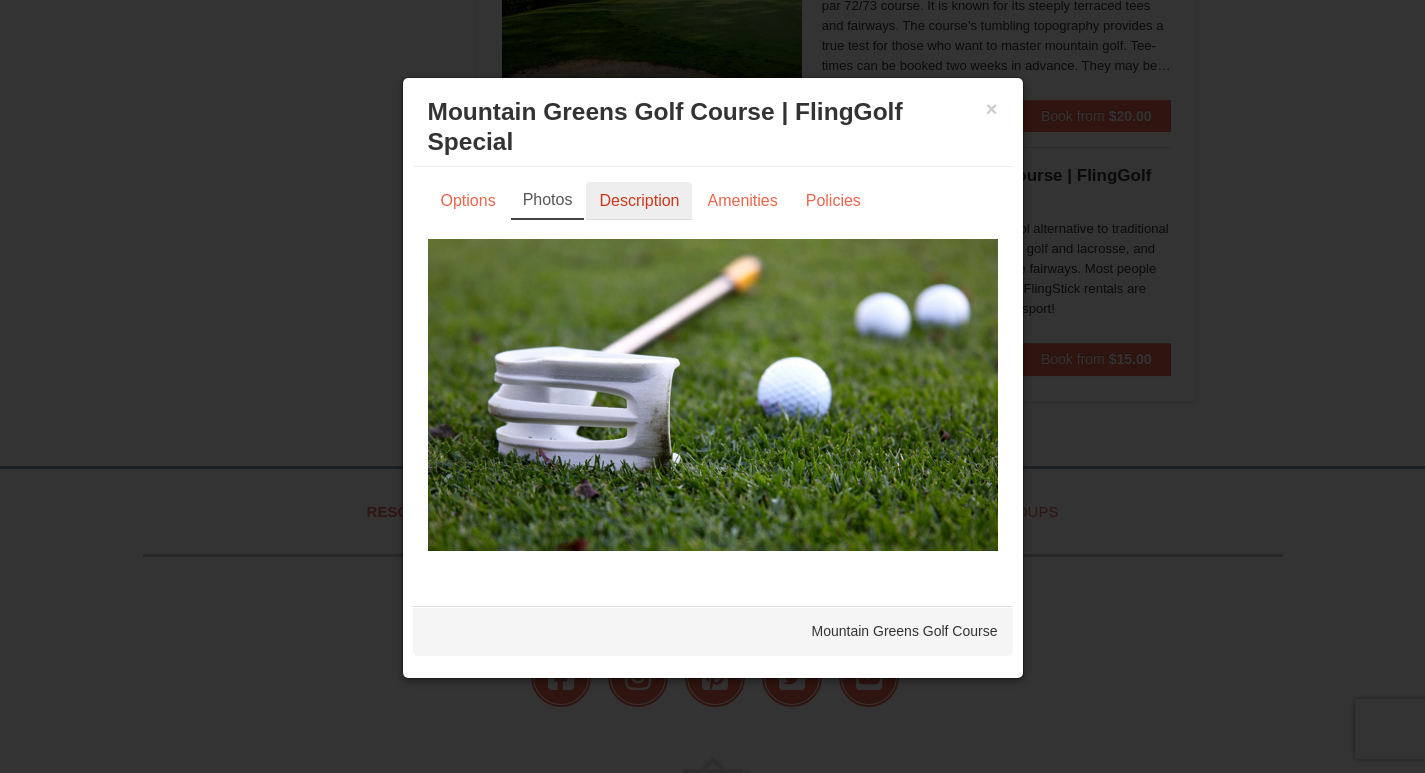 click on "Description" at bounding box center (639, 201) 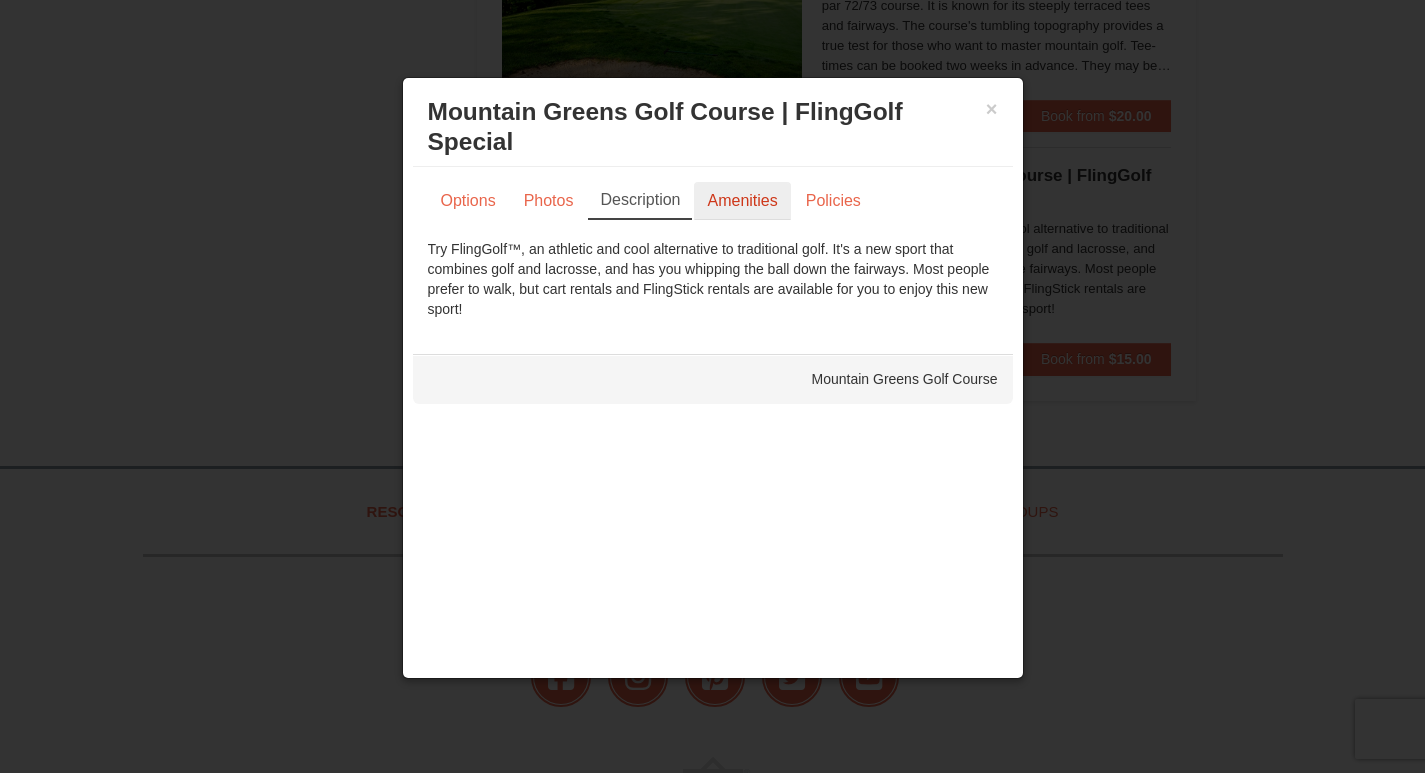 click on "Amenities" at bounding box center (742, 201) 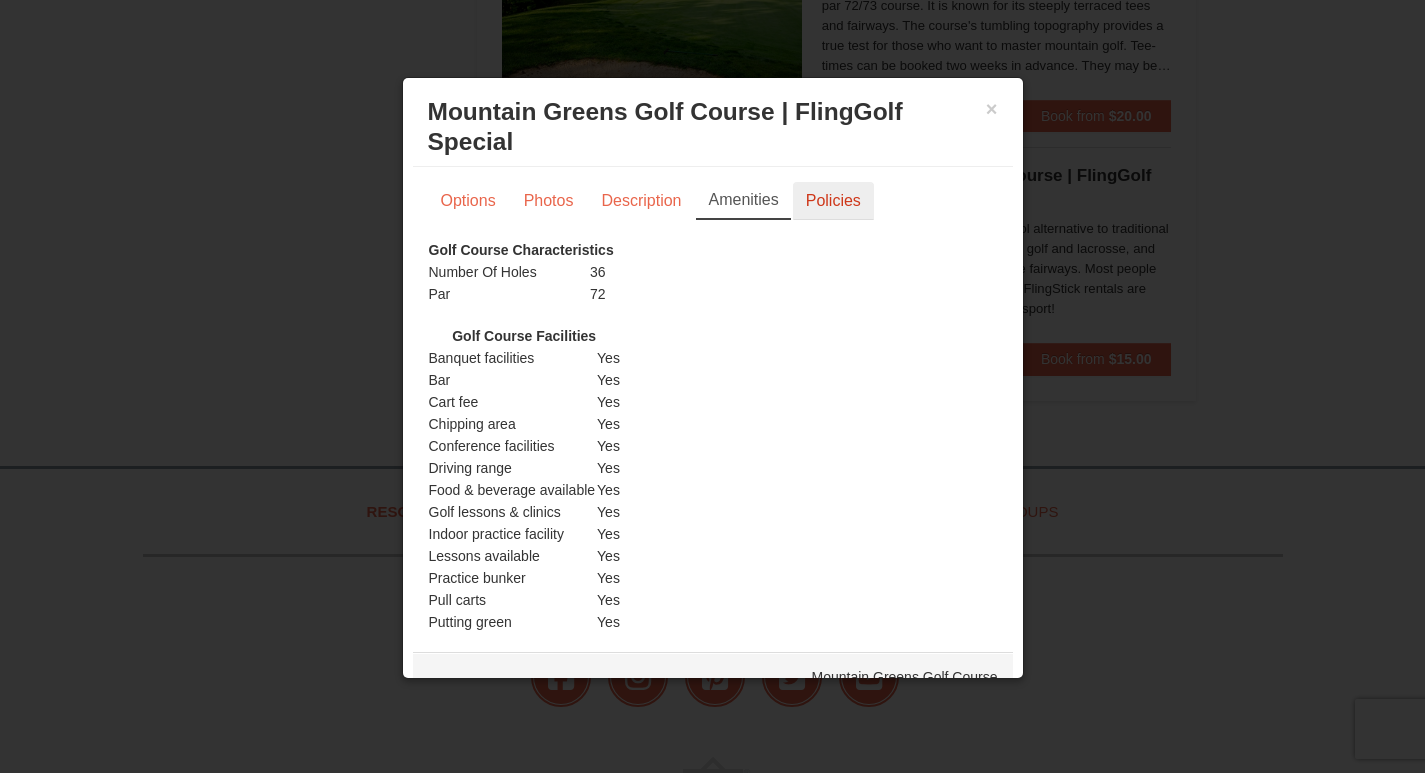 click on "Policies" at bounding box center (833, 201) 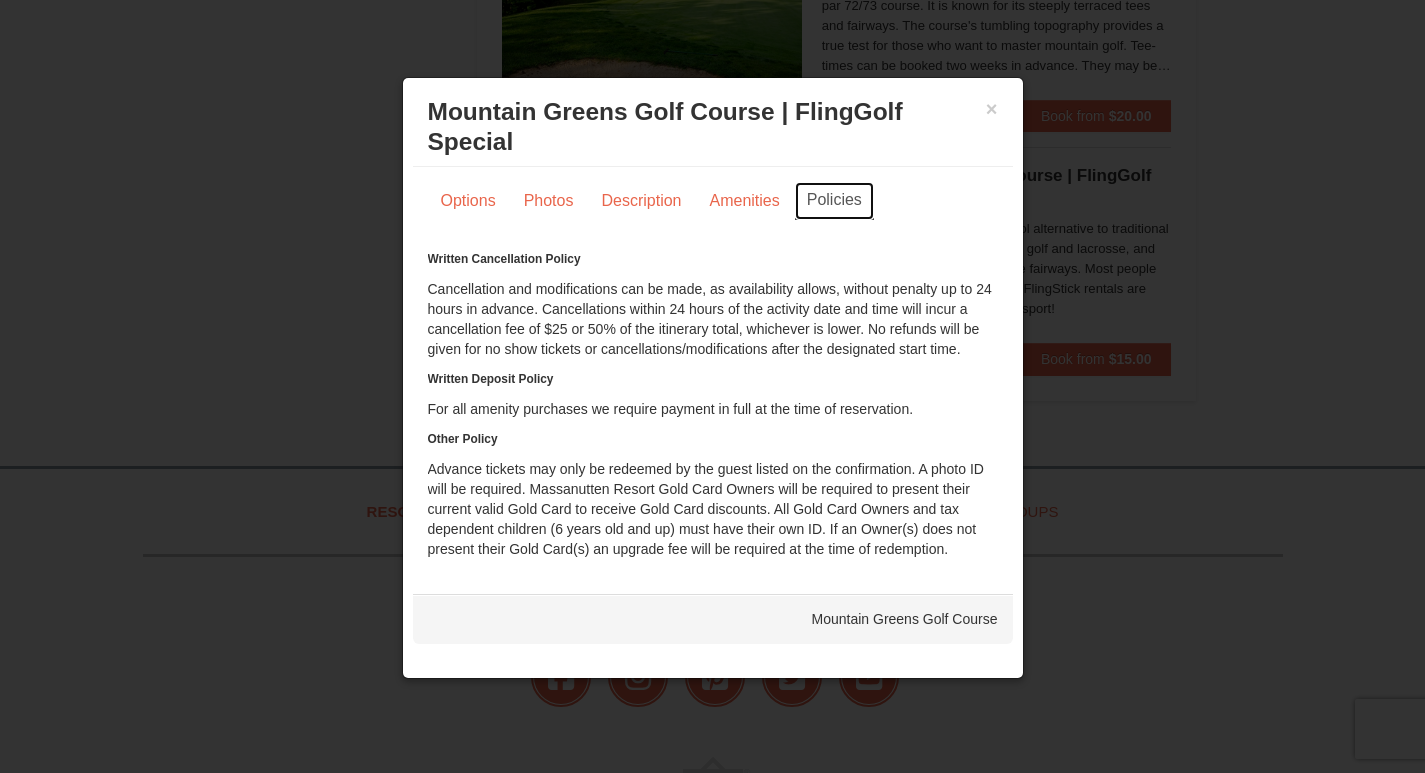 scroll, scrollTop: 2173, scrollLeft: 0, axis: vertical 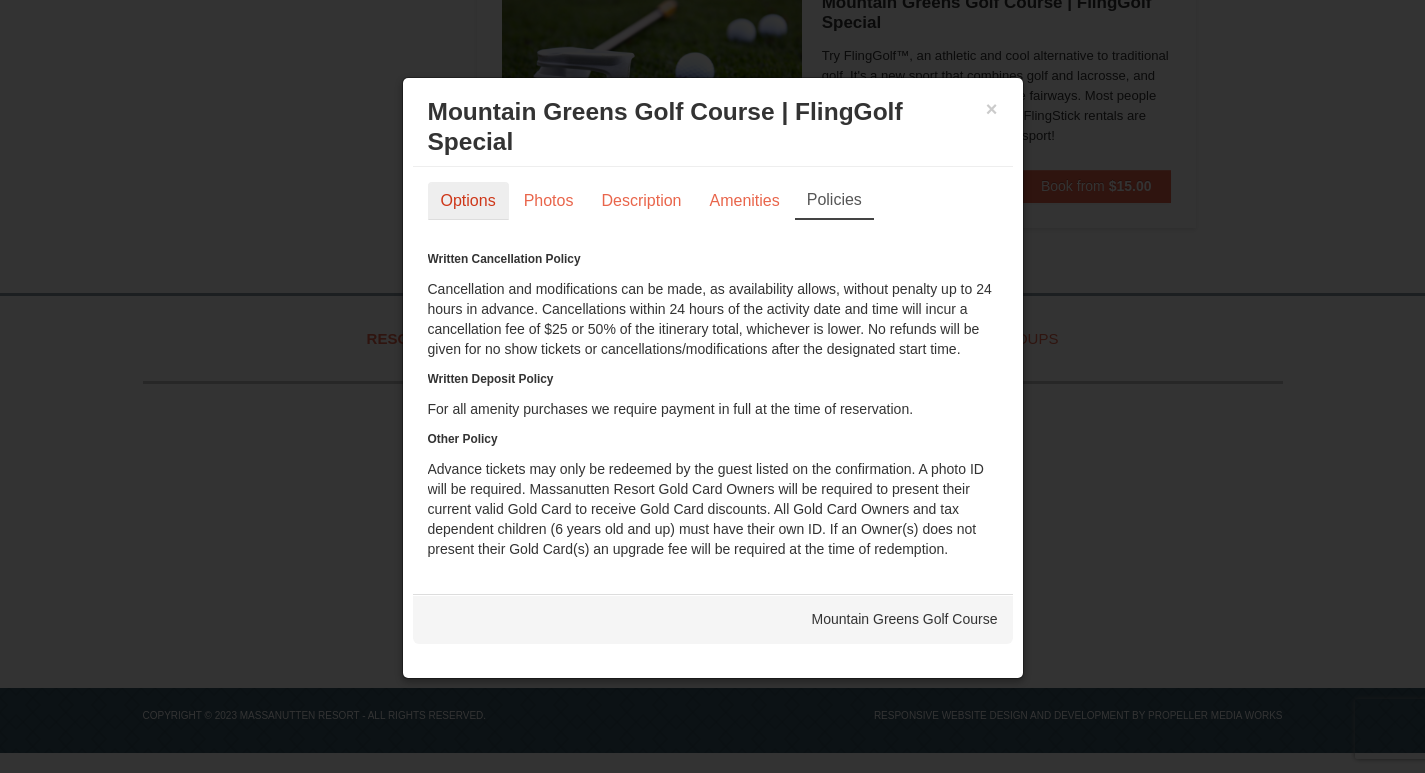 click on "Options" at bounding box center [468, 201] 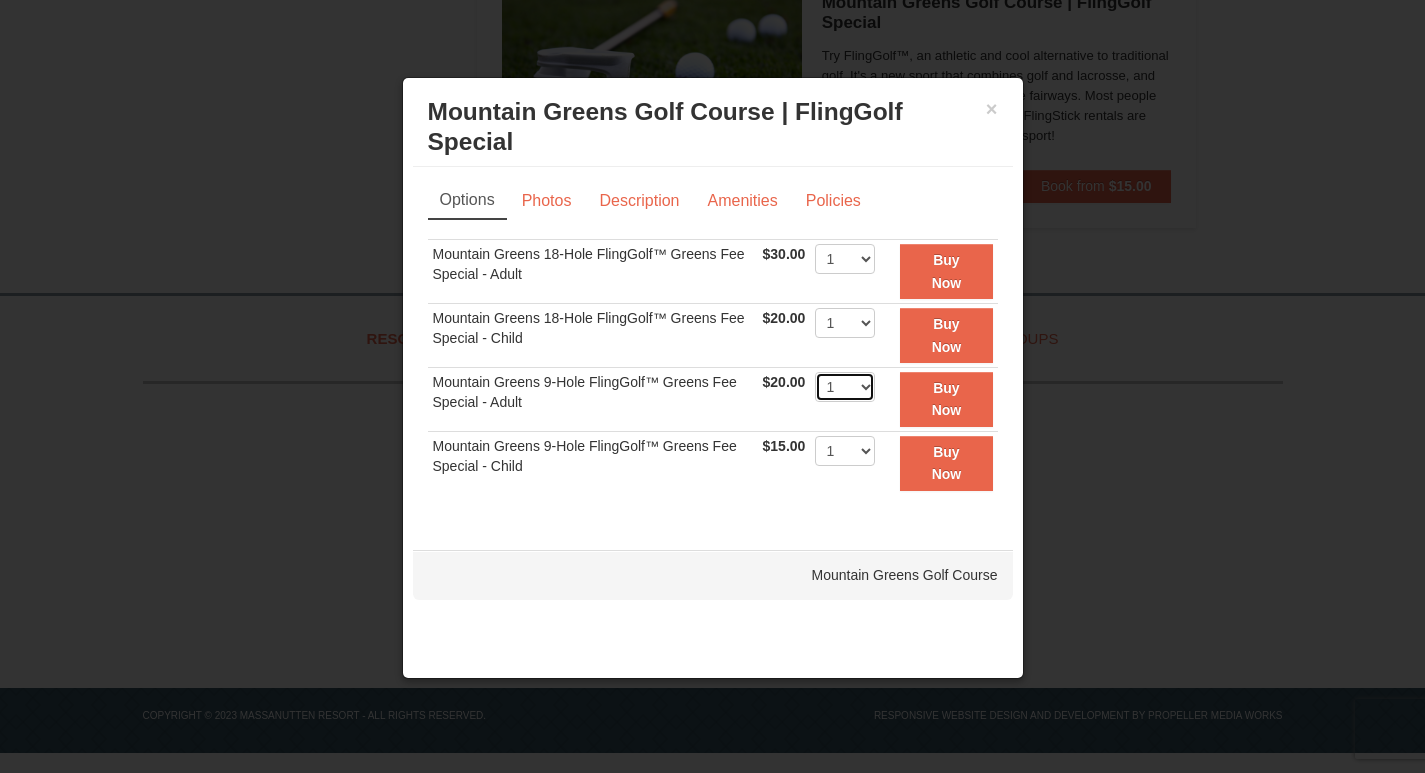 click on "1
2
3
4
5
6
7
8
9
10
11
12
13
14
15
16
17
18
19
20" at bounding box center [845, 387] 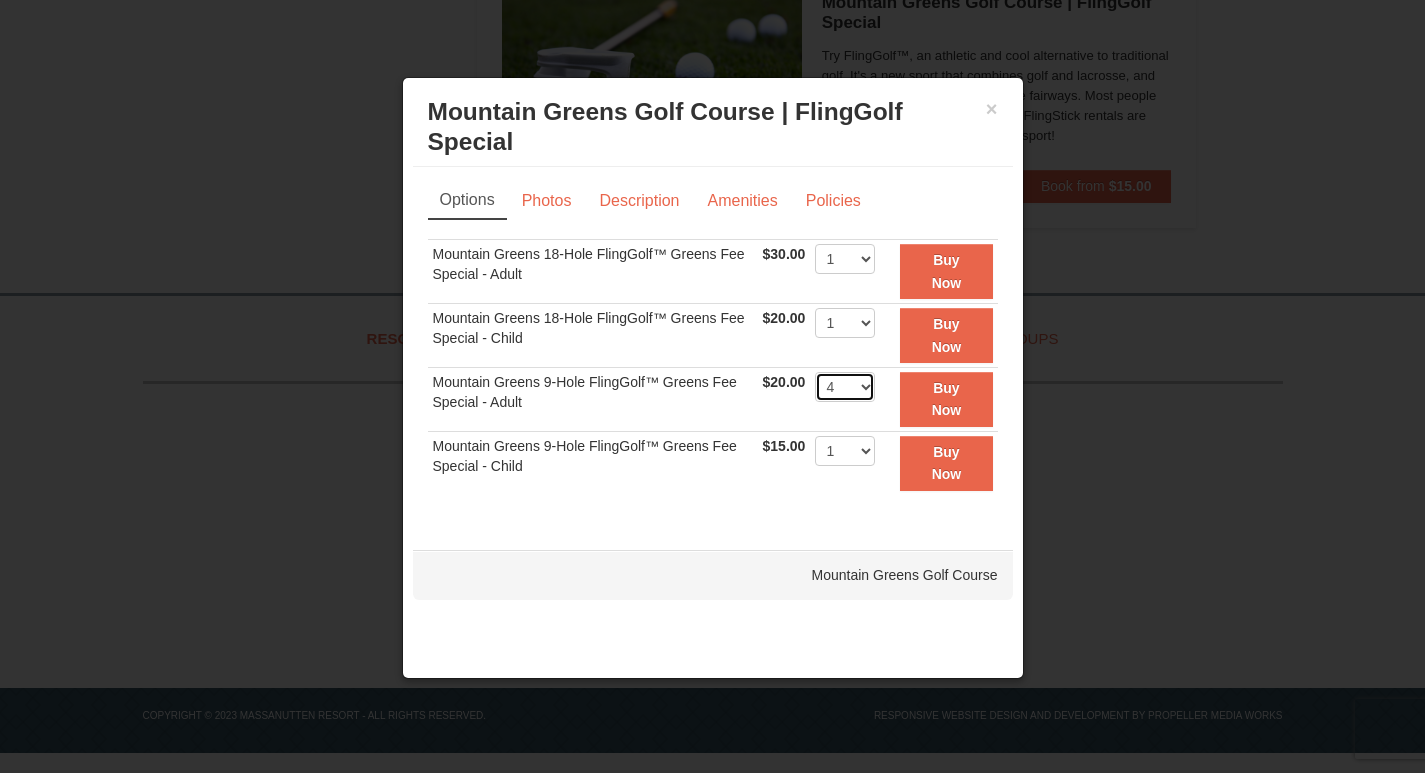 click on "1
2
3
4
5
6
7
8
9
10
11
12
13
14
15
16
17
18
19
20" at bounding box center (845, 387) 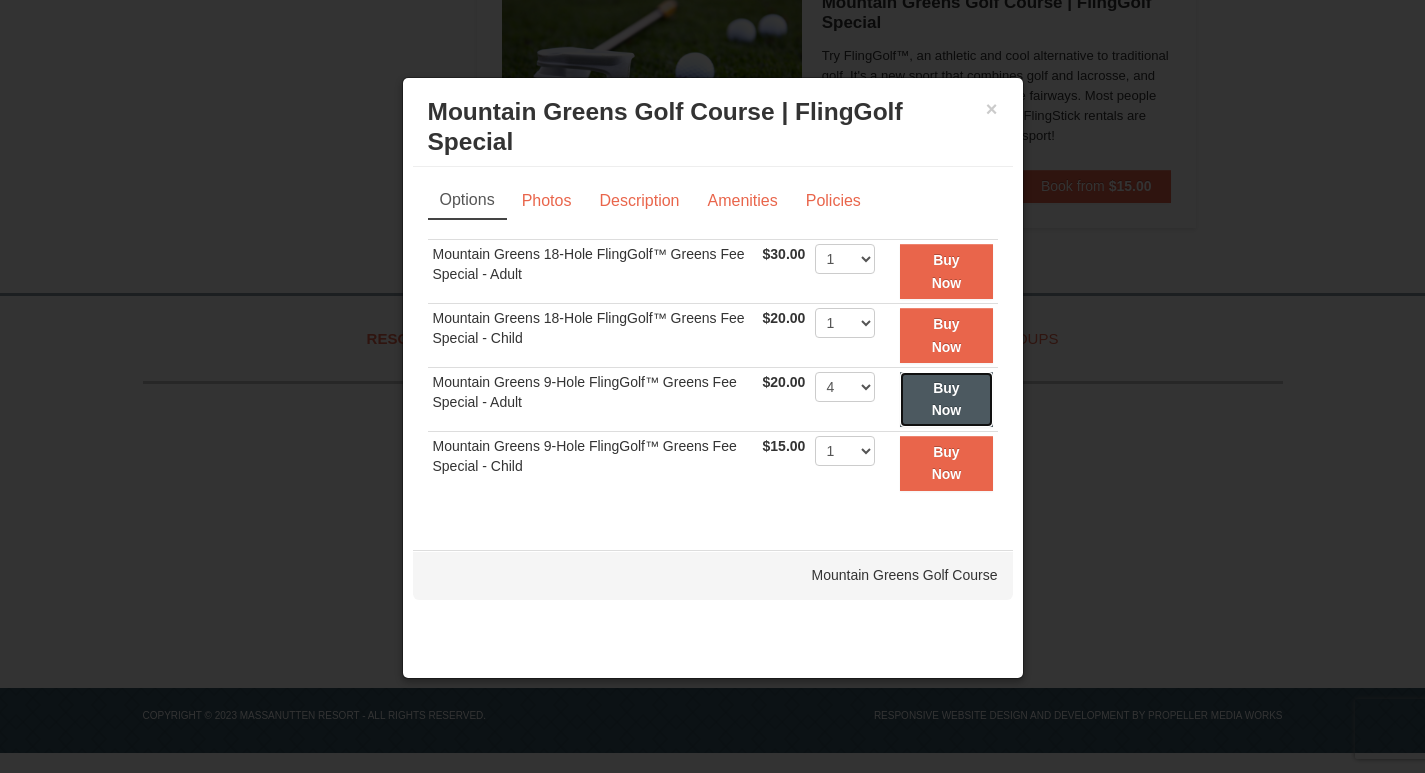 click on "Buy Now" at bounding box center (946, 399) 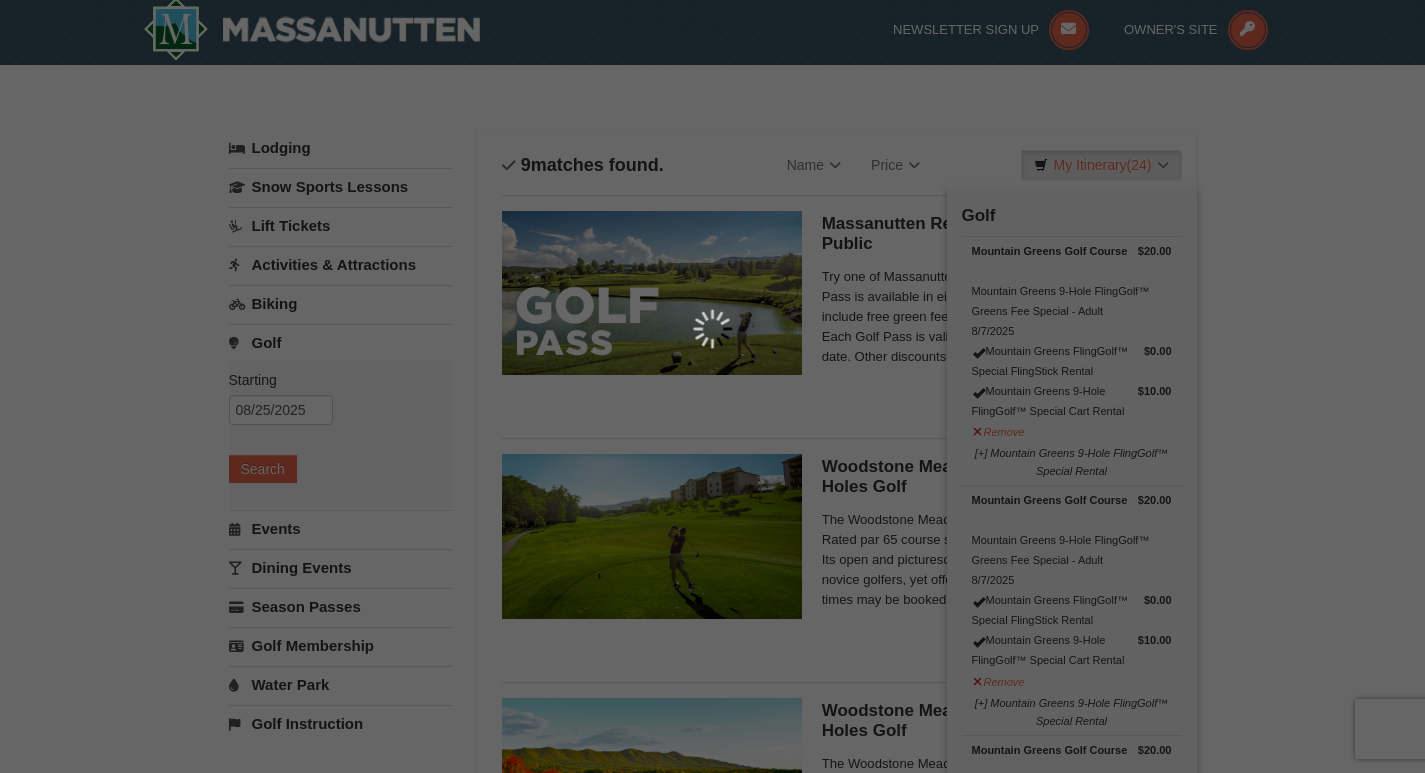 scroll, scrollTop: 6, scrollLeft: 0, axis: vertical 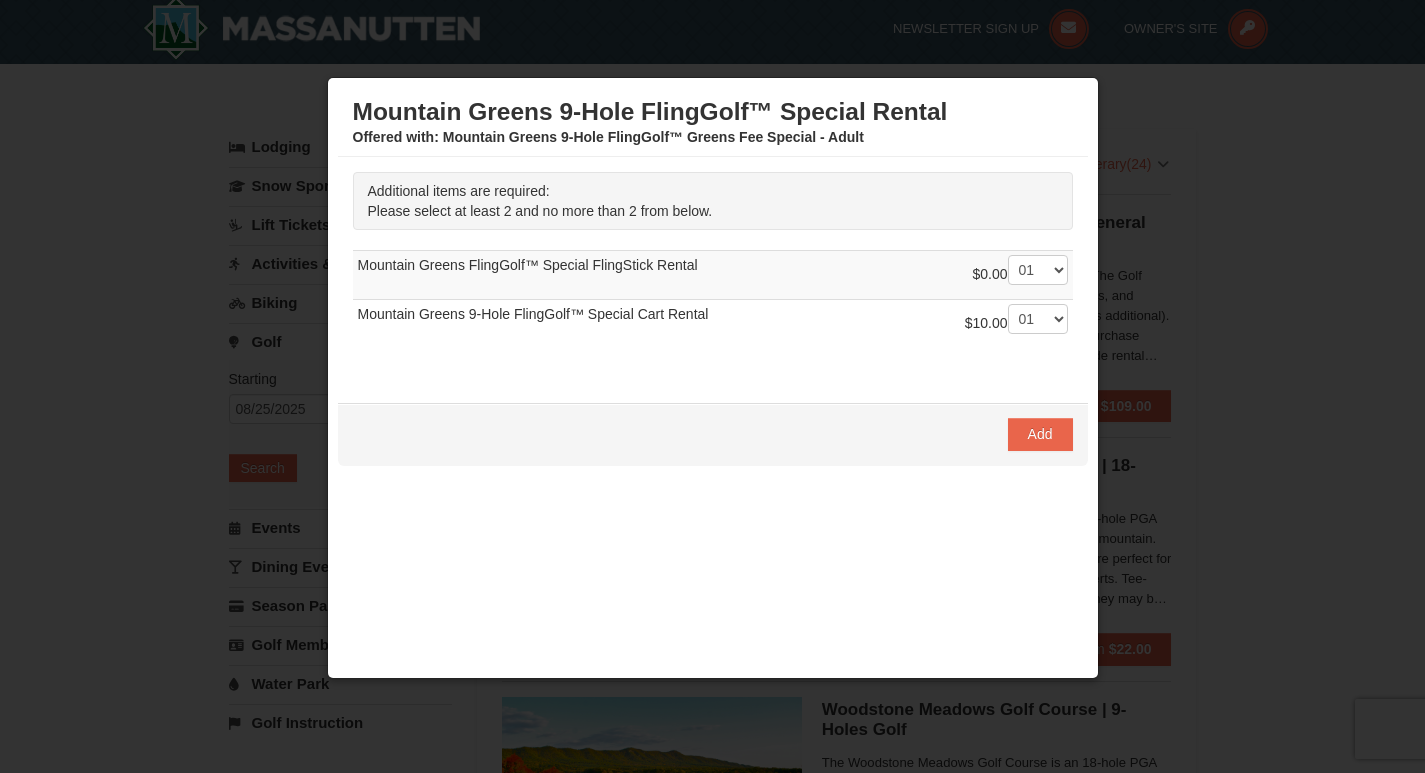 click at bounding box center [712, 386] 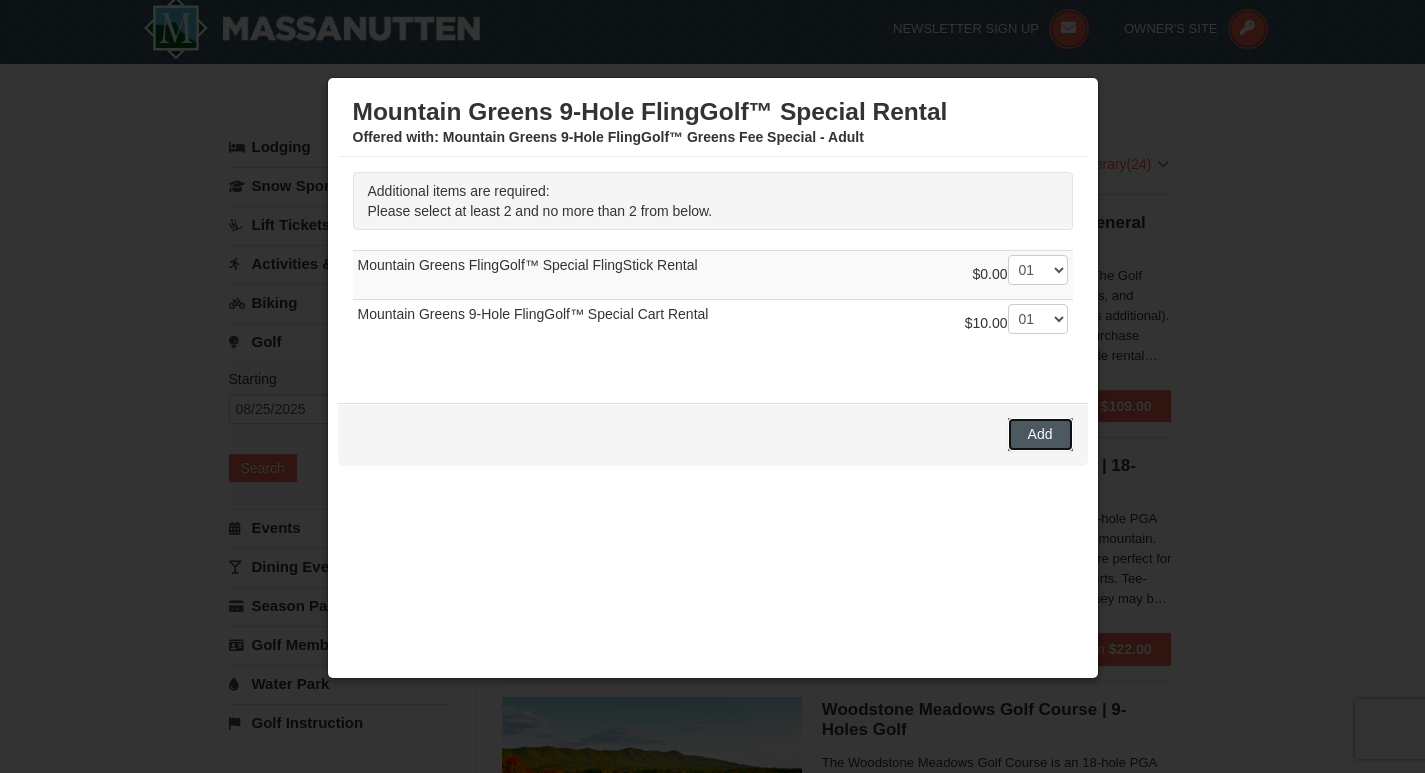 click on "Add" at bounding box center (1040, 434) 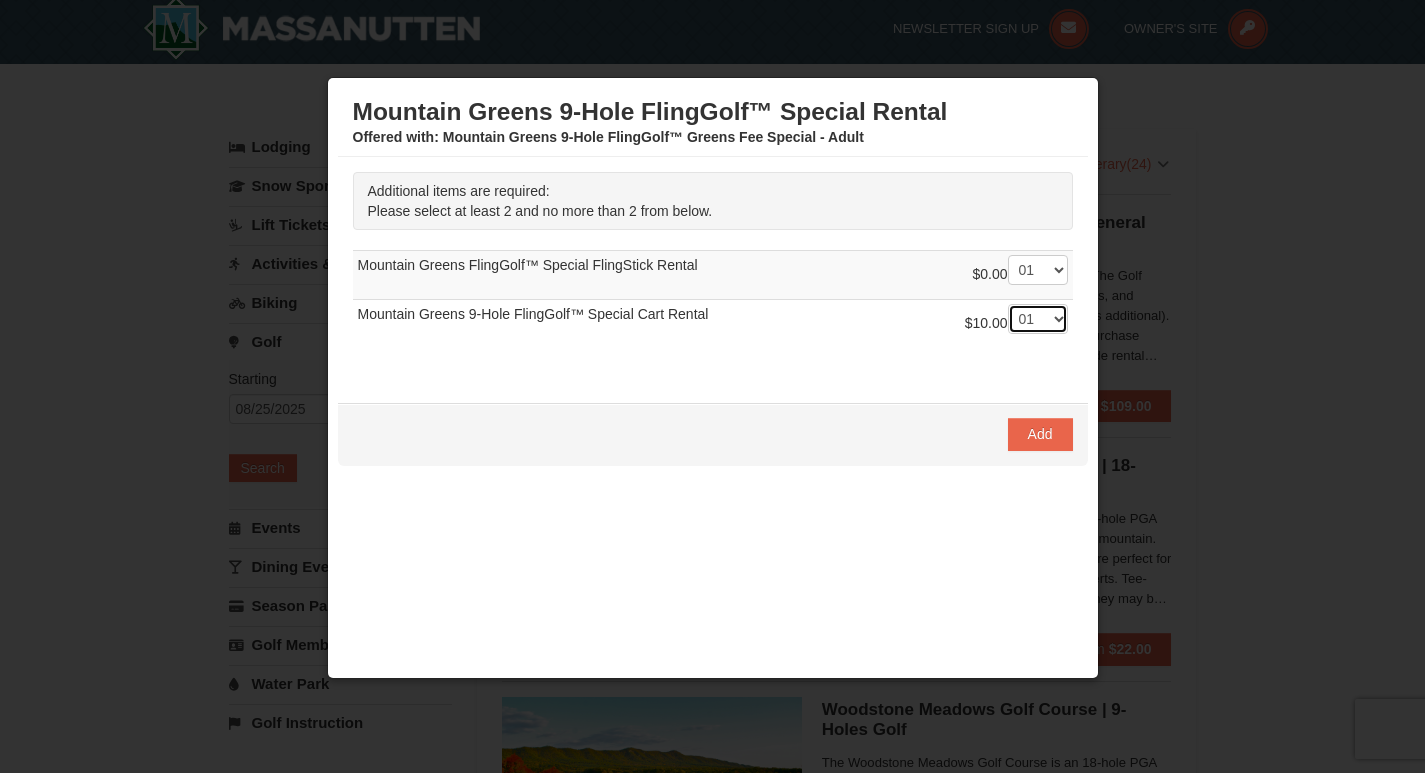 click on "--
01
02" at bounding box center [1038, 319] 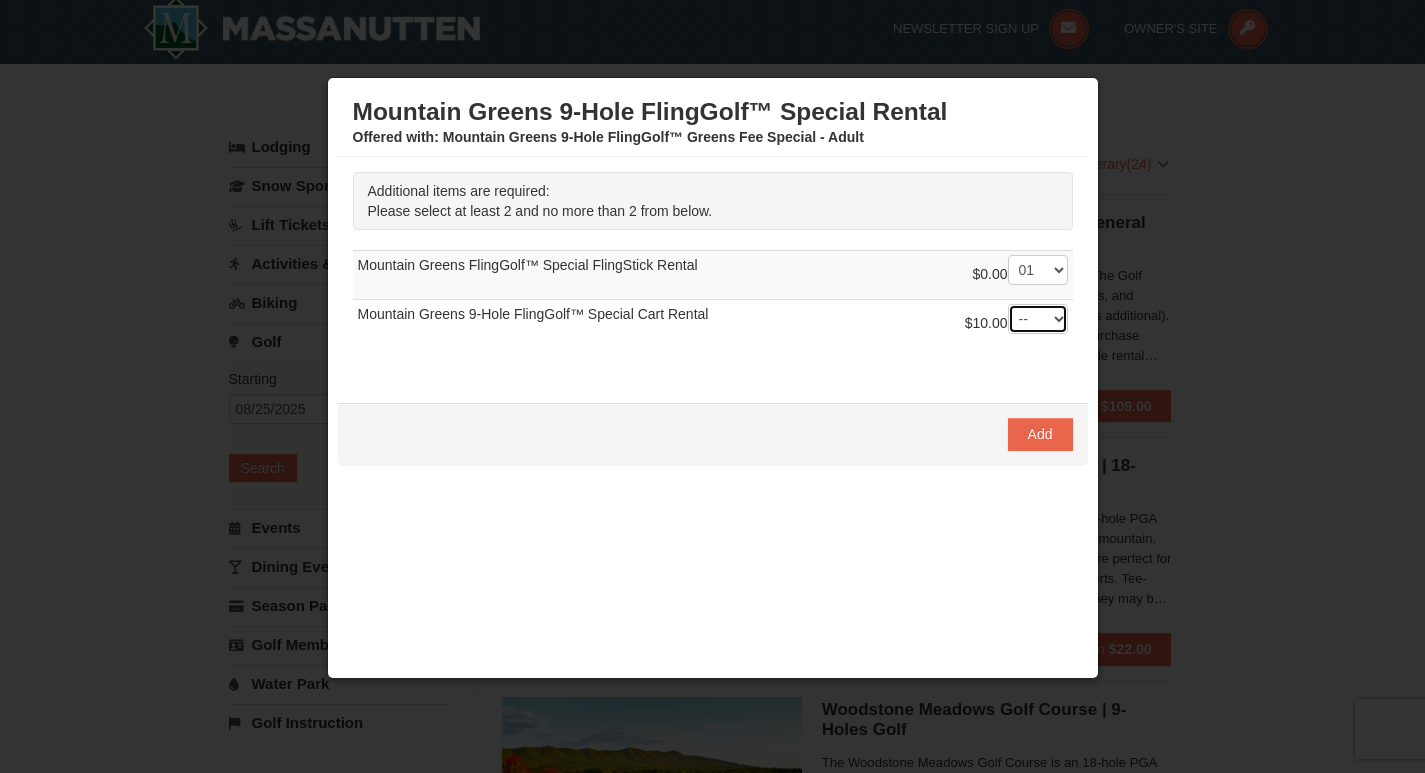 click on "--
01
02" at bounding box center (1038, 319) 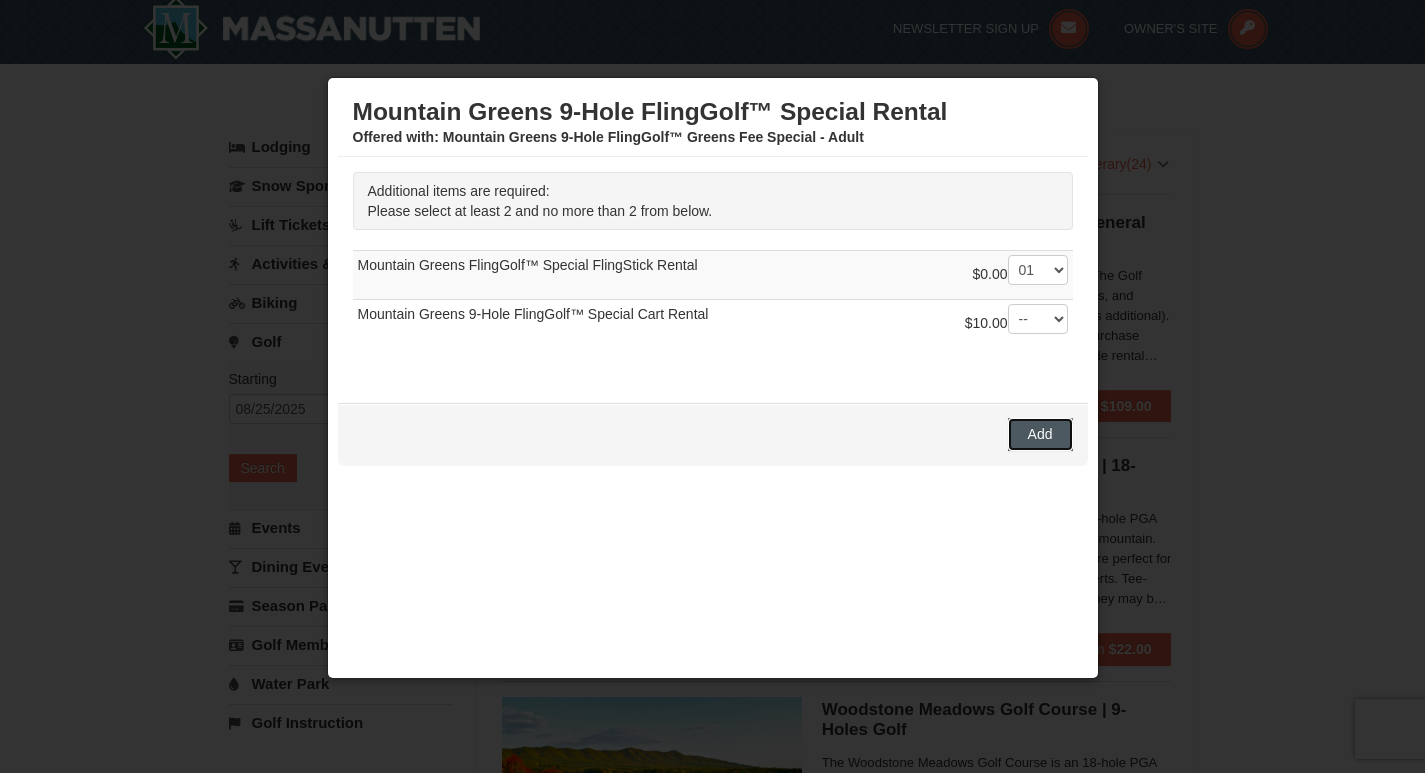 click on "Add" at bounding box center (1040, 434) 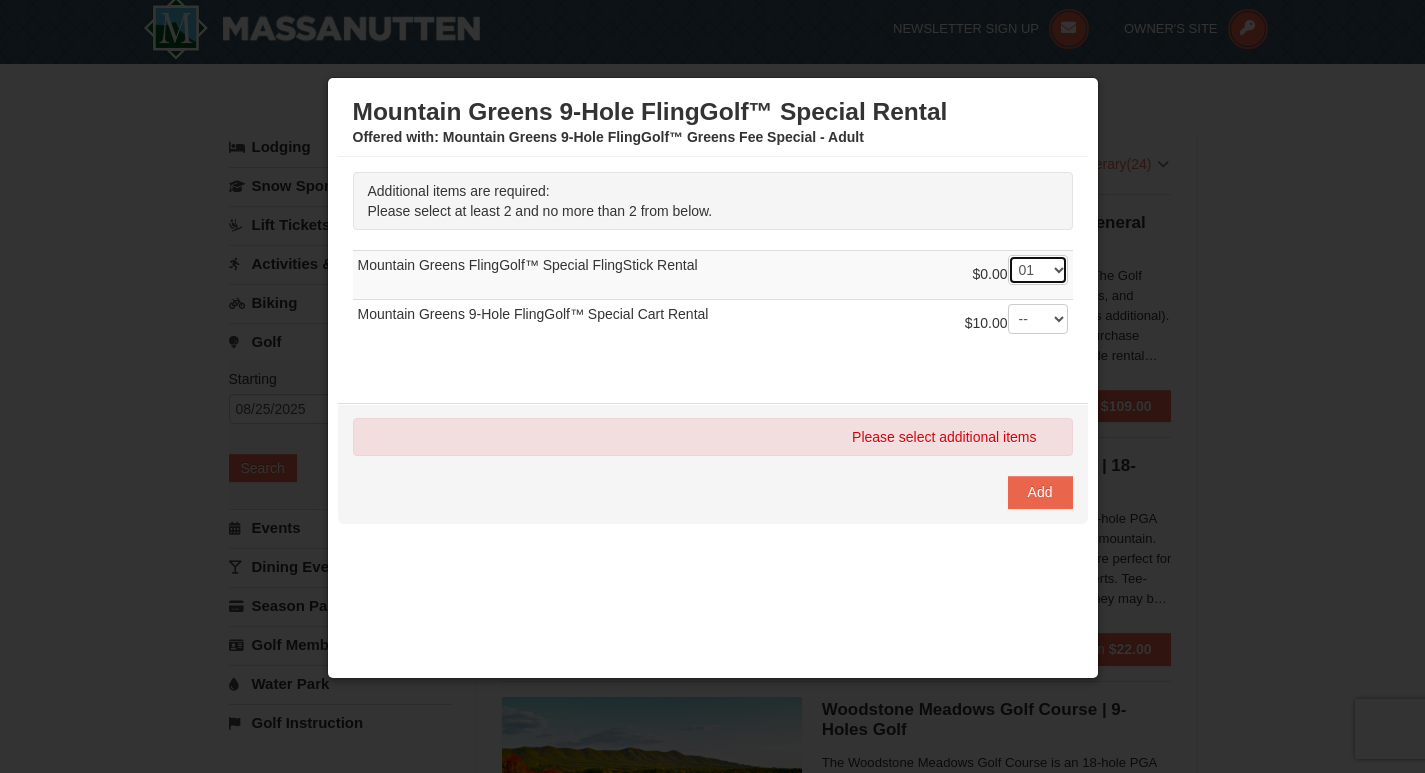 click on "--
01
02" at bounding box center (1038, 270) 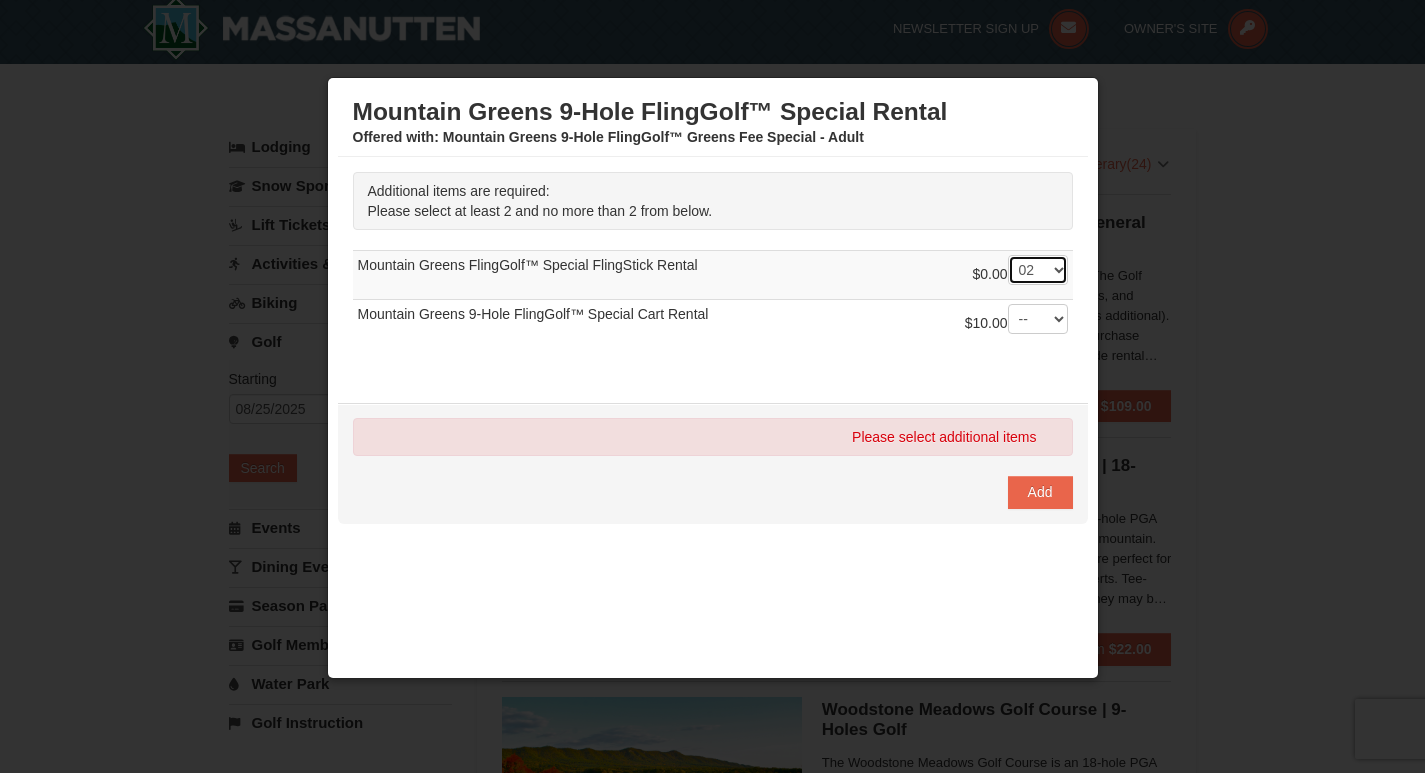click on "--
01
02" at bounding box center [1038, 270] 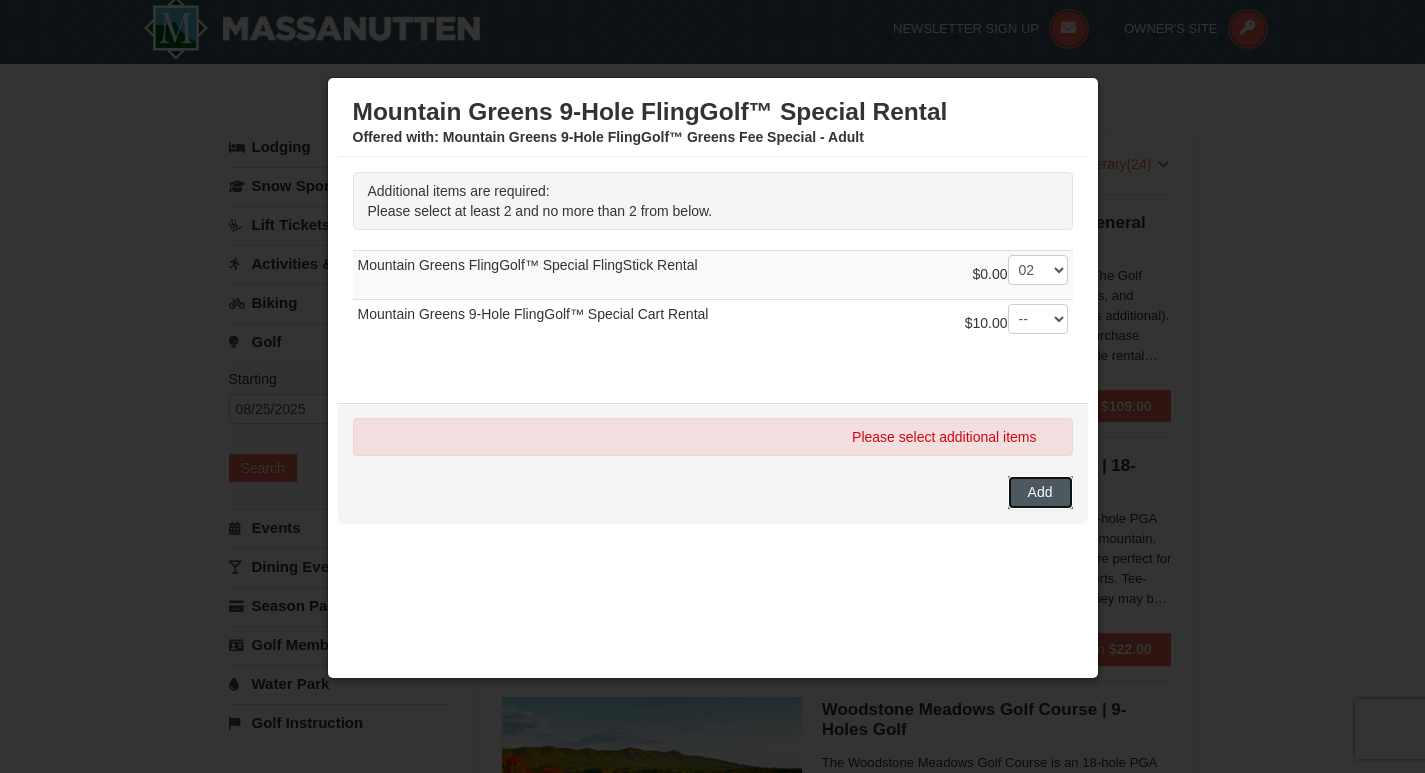 click on "Add" at bounding box center (1040, 492) 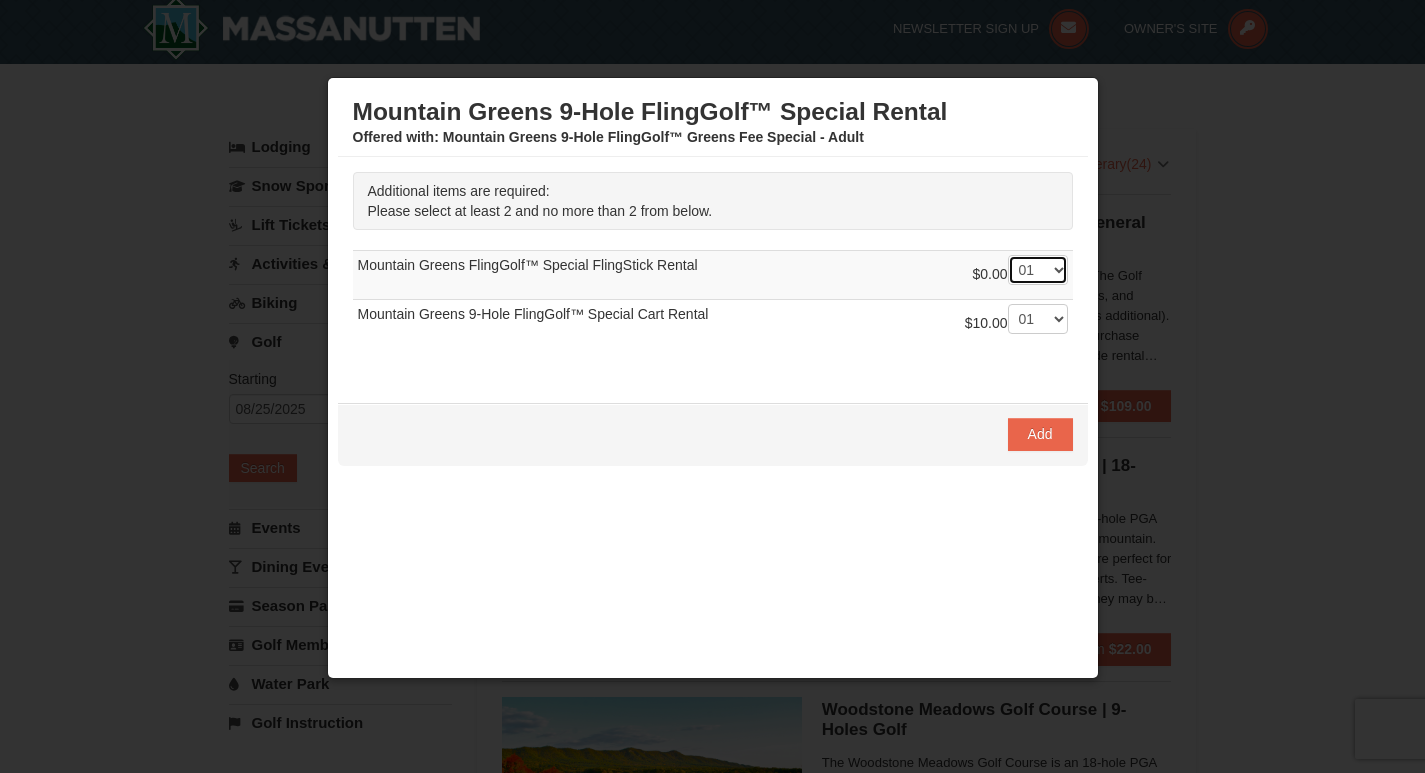 click on "--
01
02" at bounding box center [1038, 270] 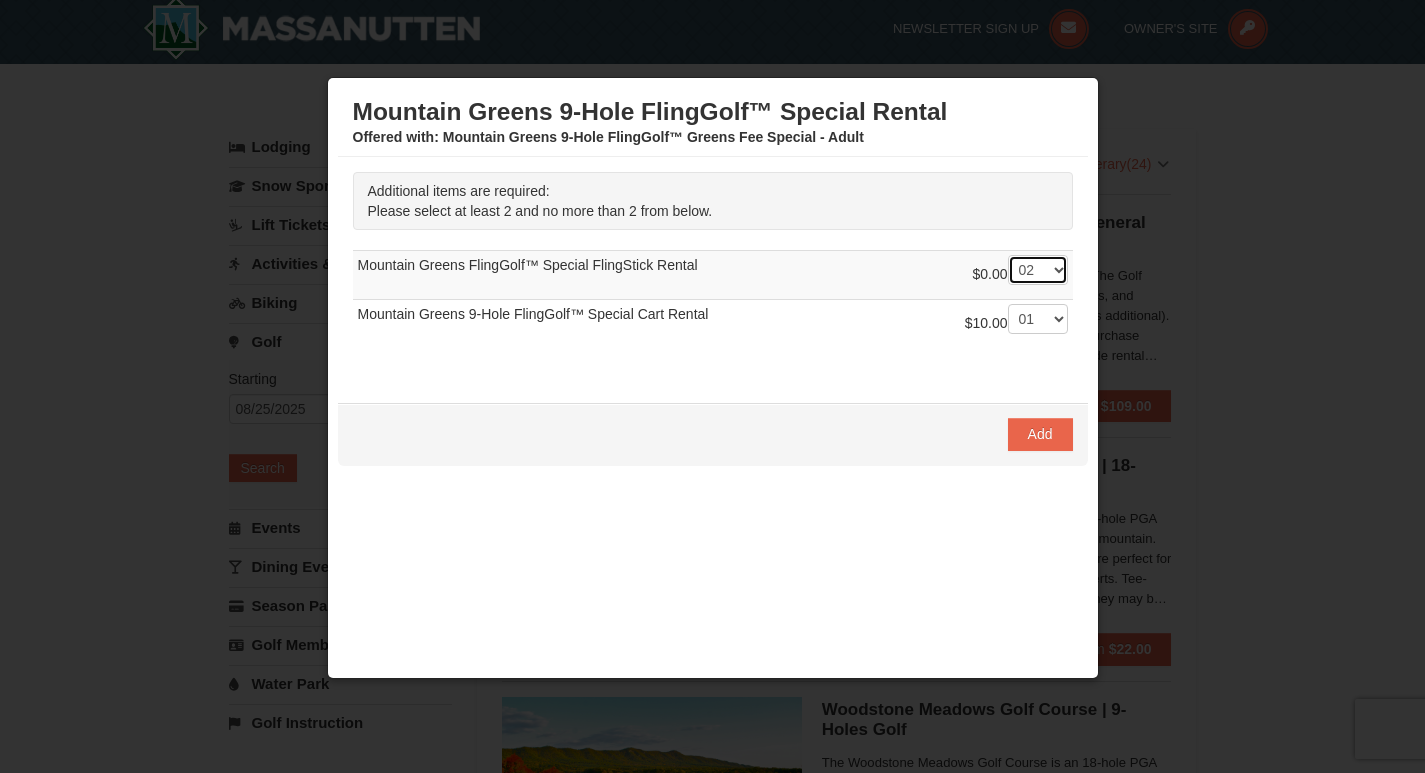 click on "--
01
02" at bounding box center (1038, 270) 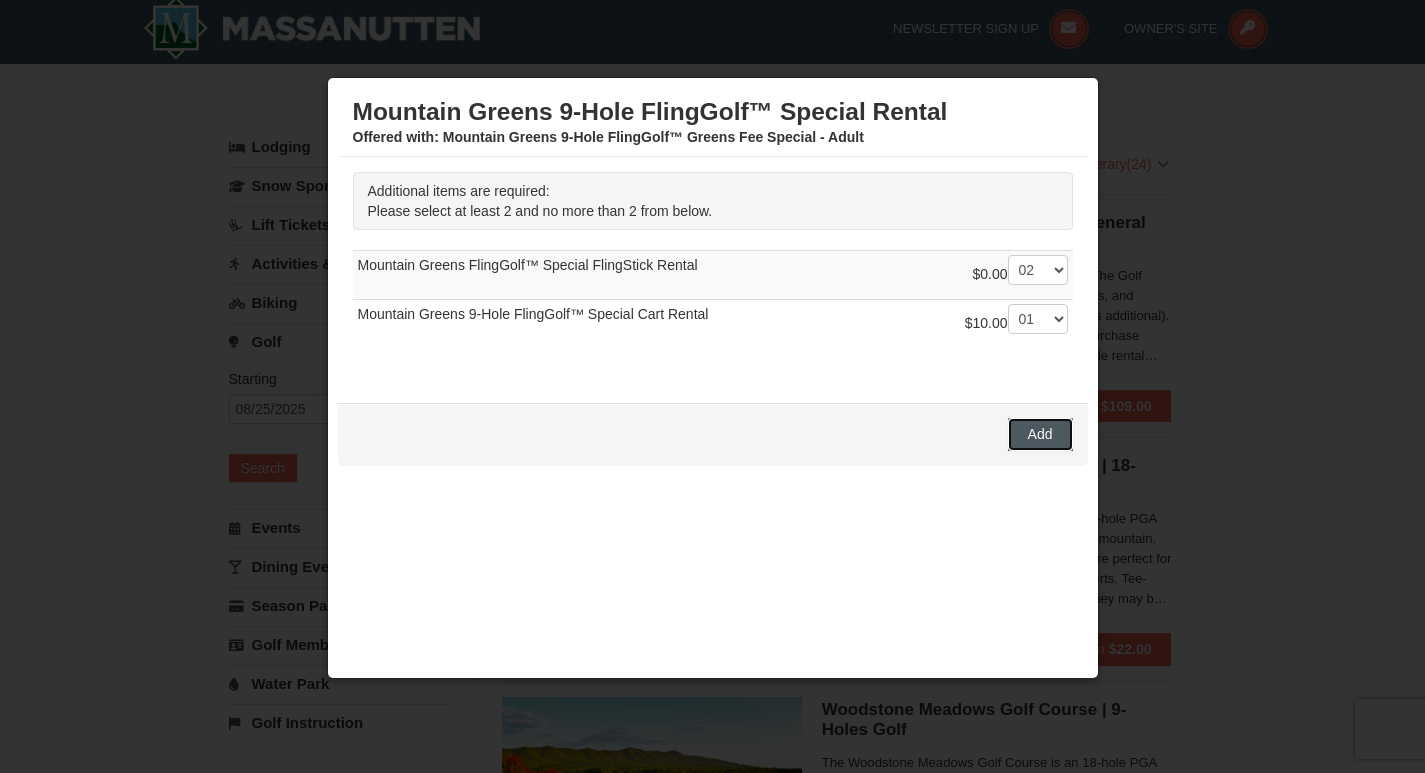 click on "Add" at bounding box center (1040, 434) 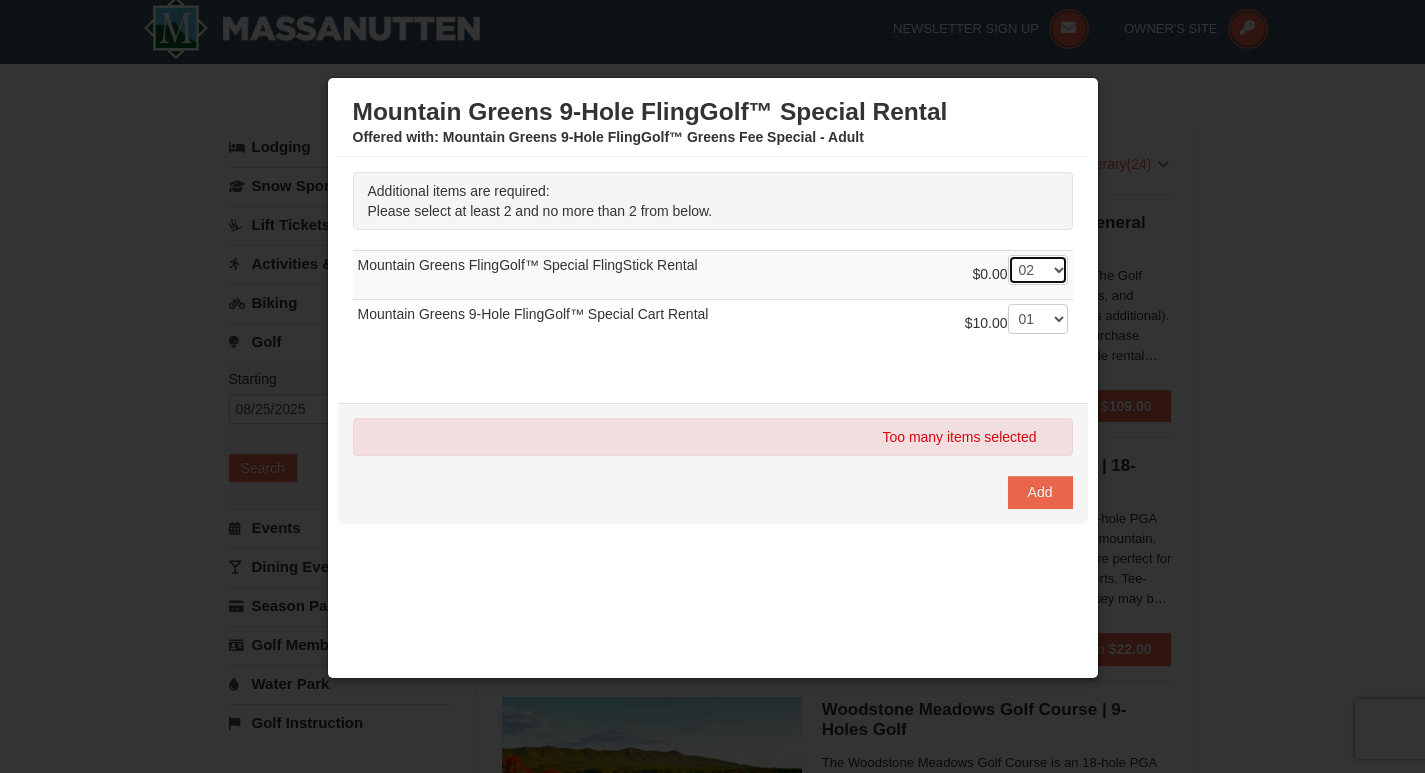 click on "--
01
02" at bounding box center (1038, 270) 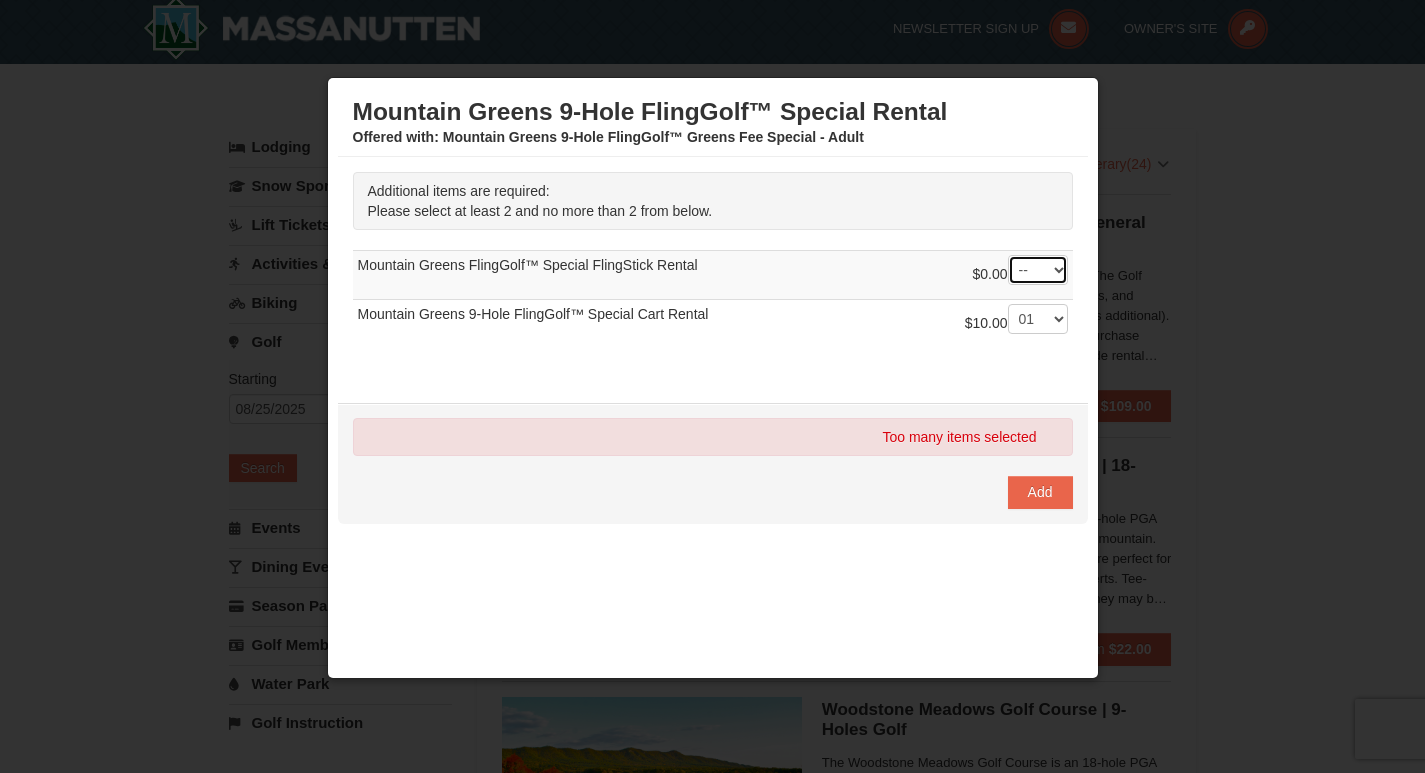 click on "--
01
02" at bounding box center (1038, 270) 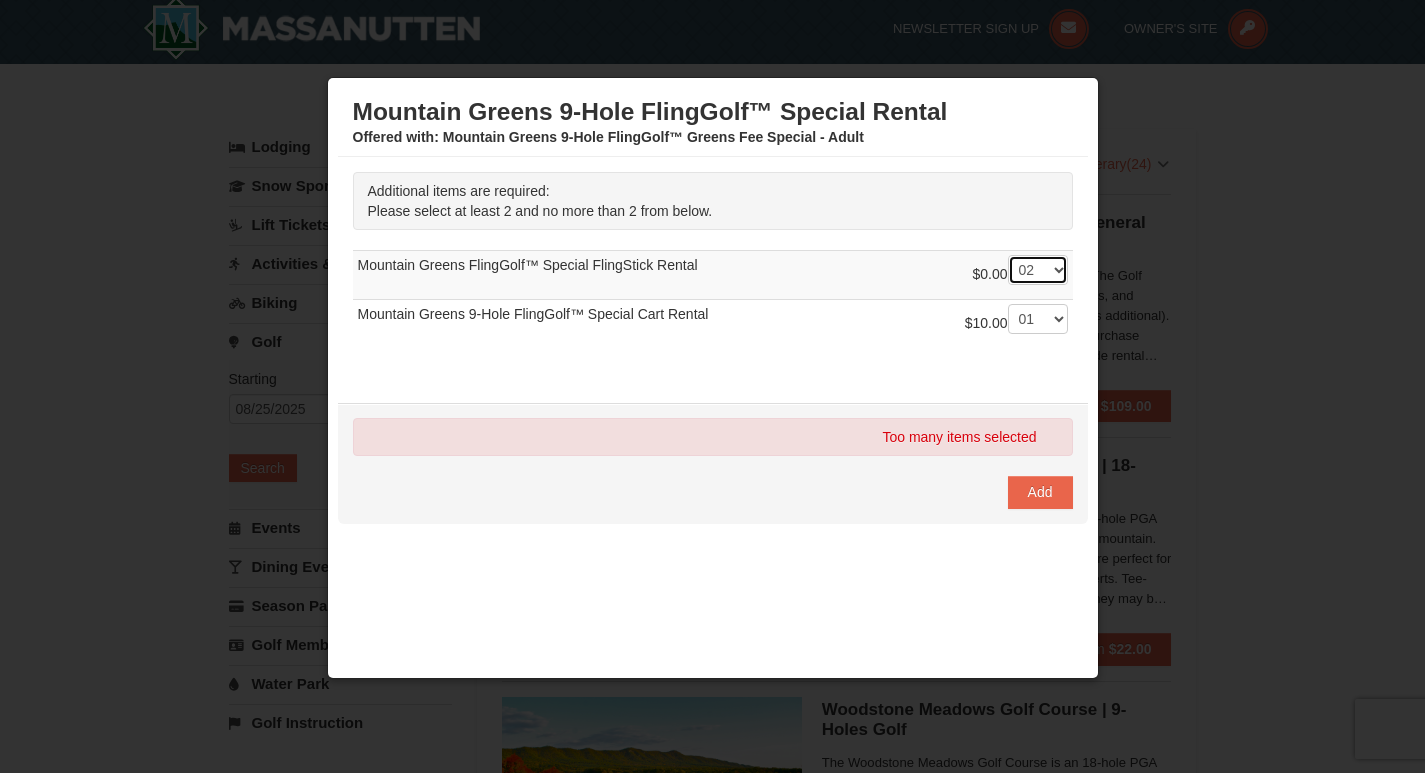 click on "--
01
02" at bounding box center [1038, 270] 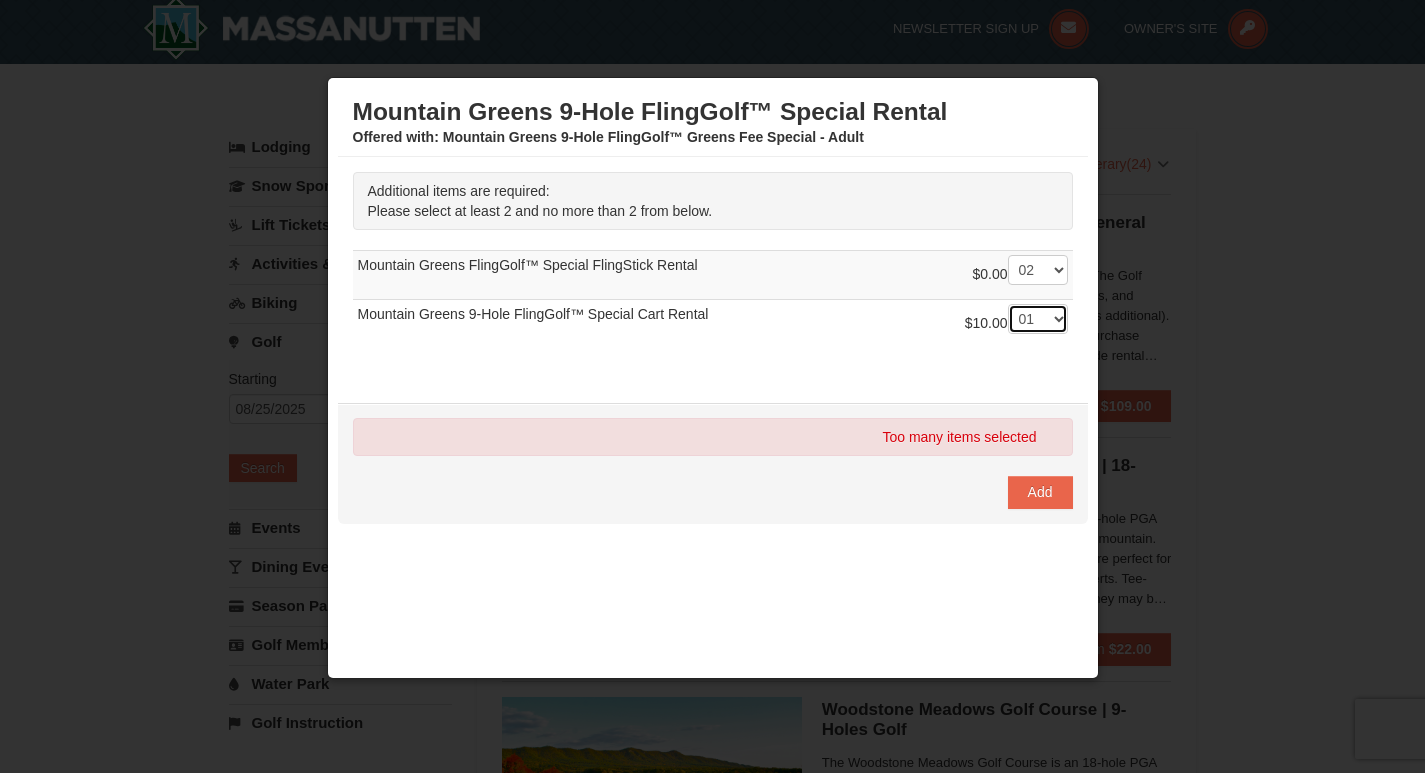 click on "--
01
02" at bounding box center [1038, 319] 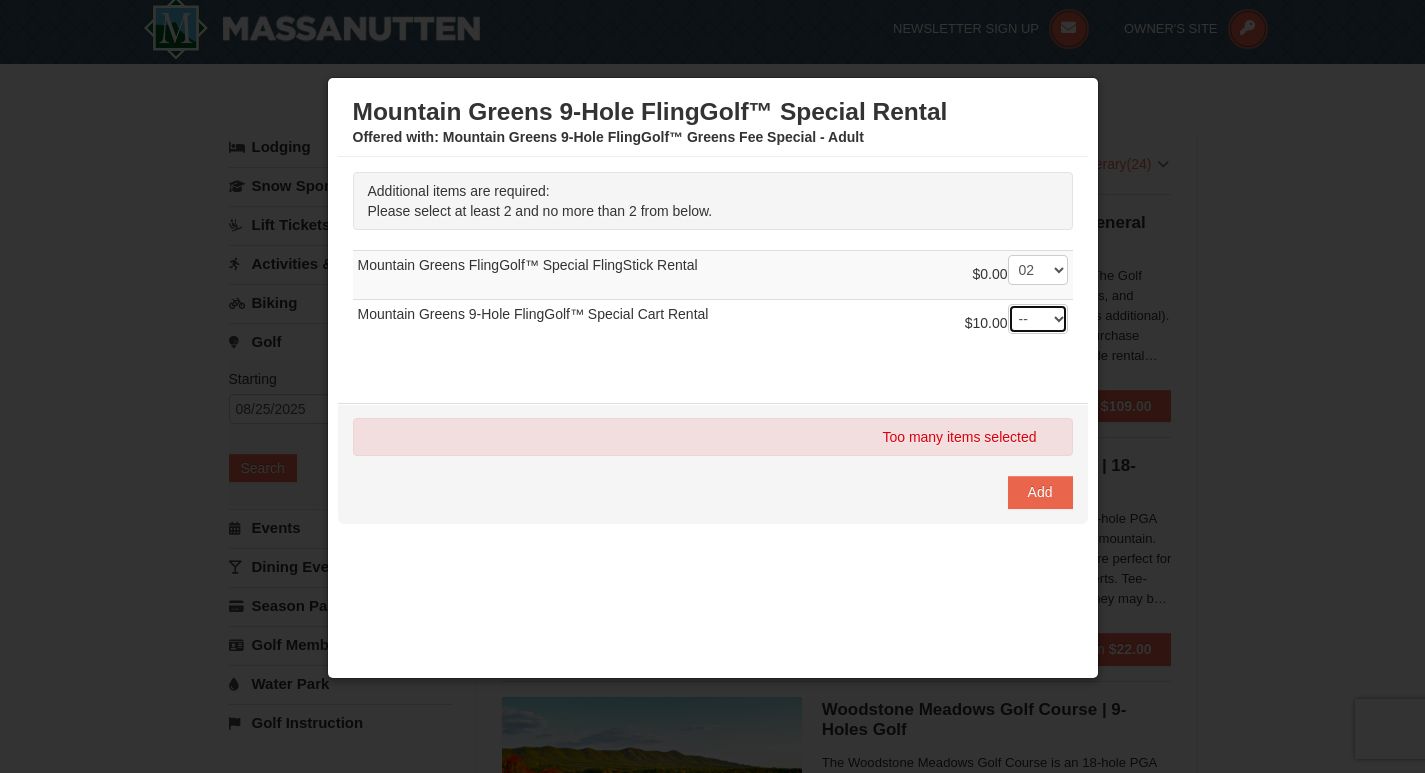 click on "--
01
02" at bounding box center [1038, 319] 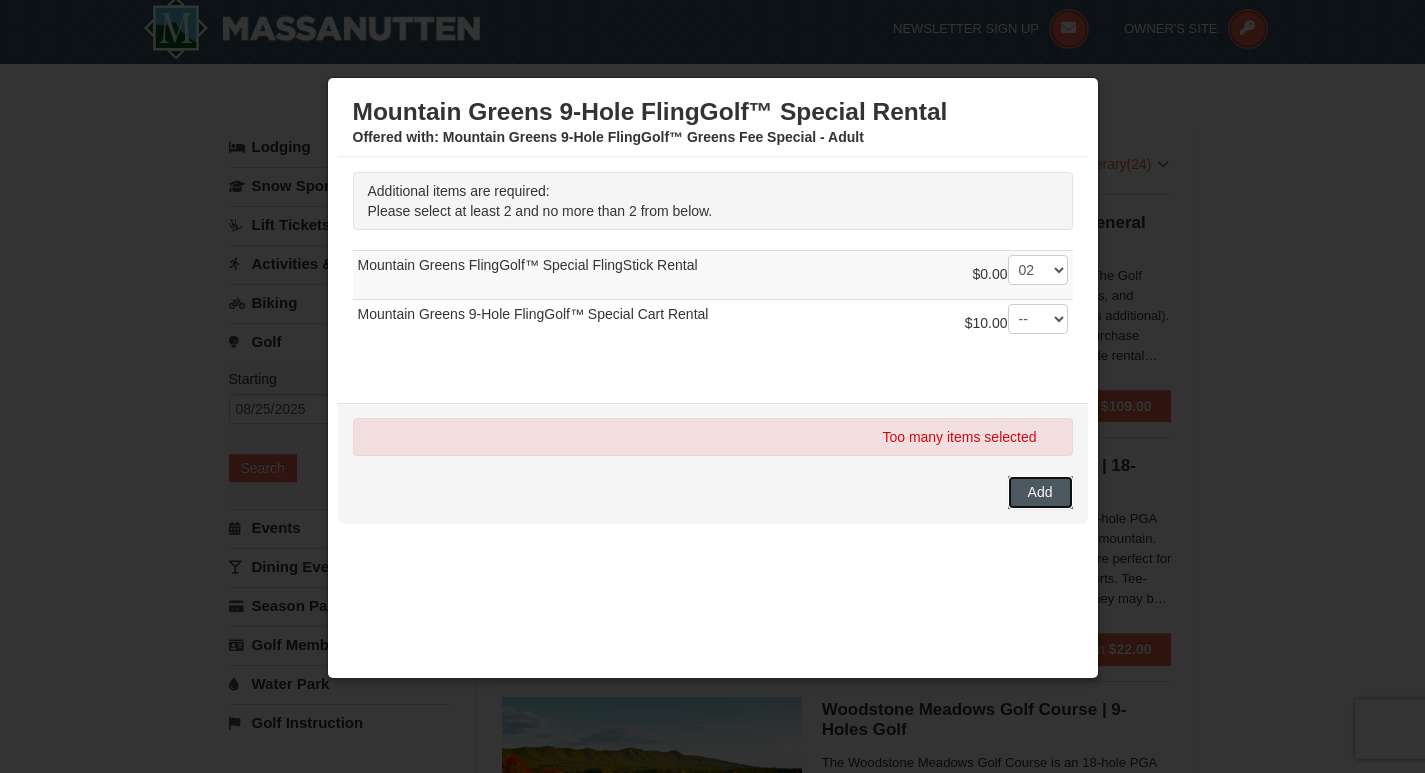 click on "Add" at bounding box center [1040, 492] 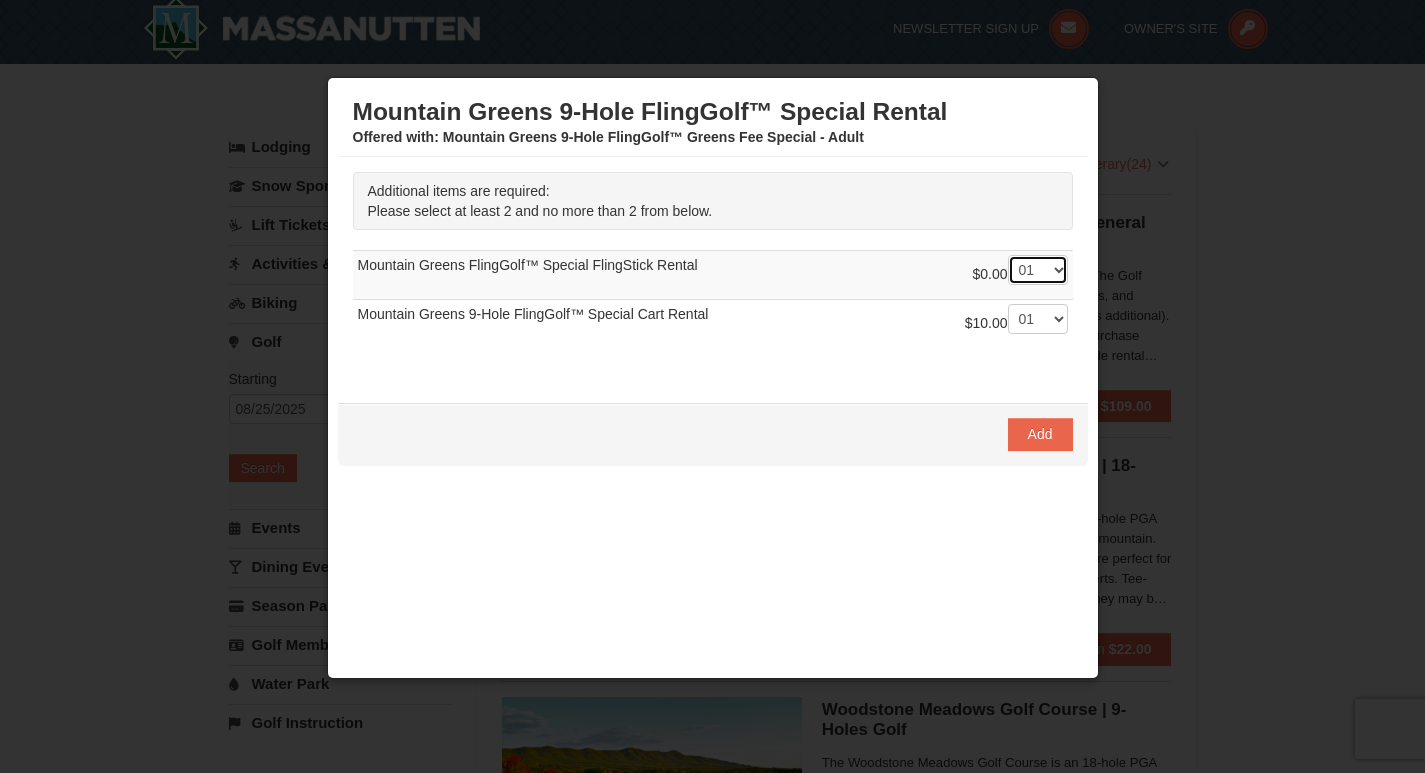 click on "--
01
02" at bounding box center (1038, 270) 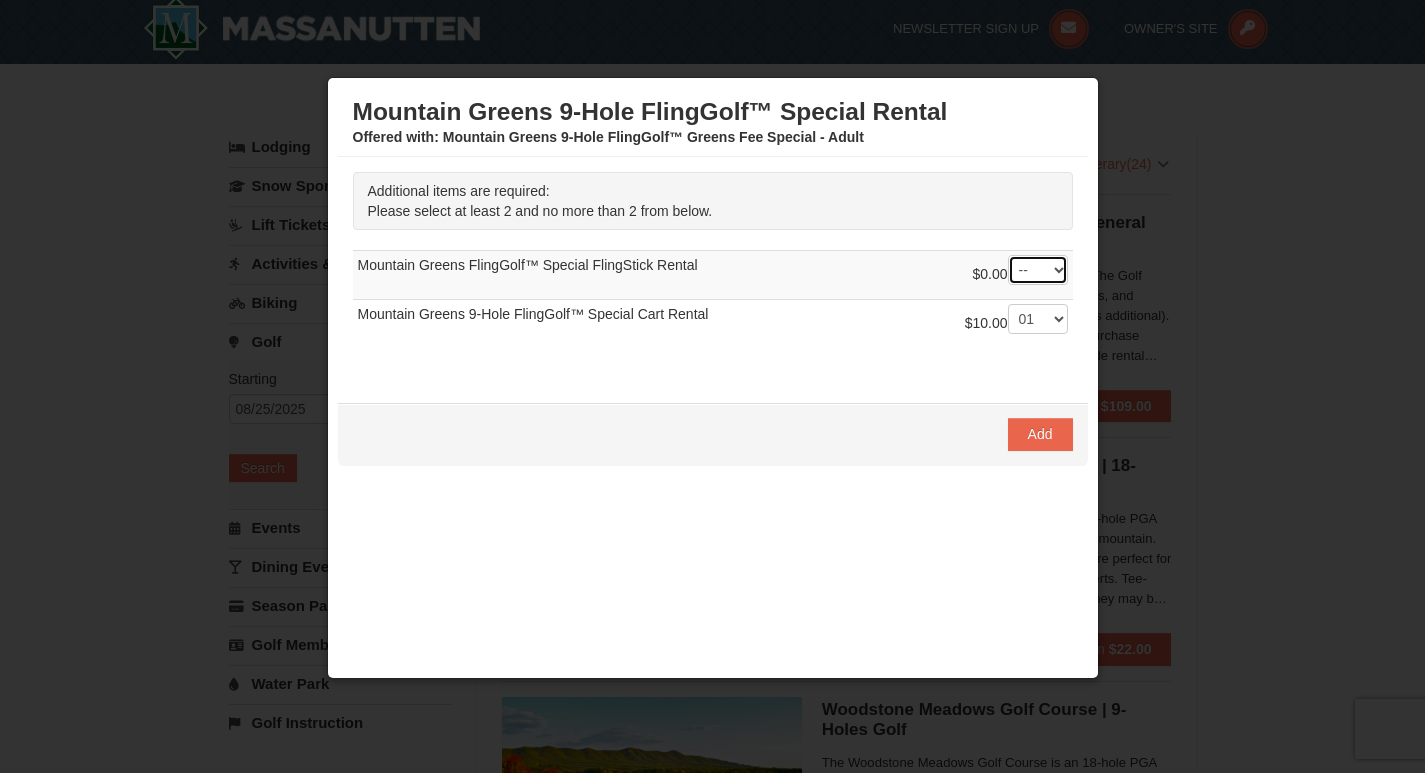 click on "--
01
02" at bounding box center (1038, 270) 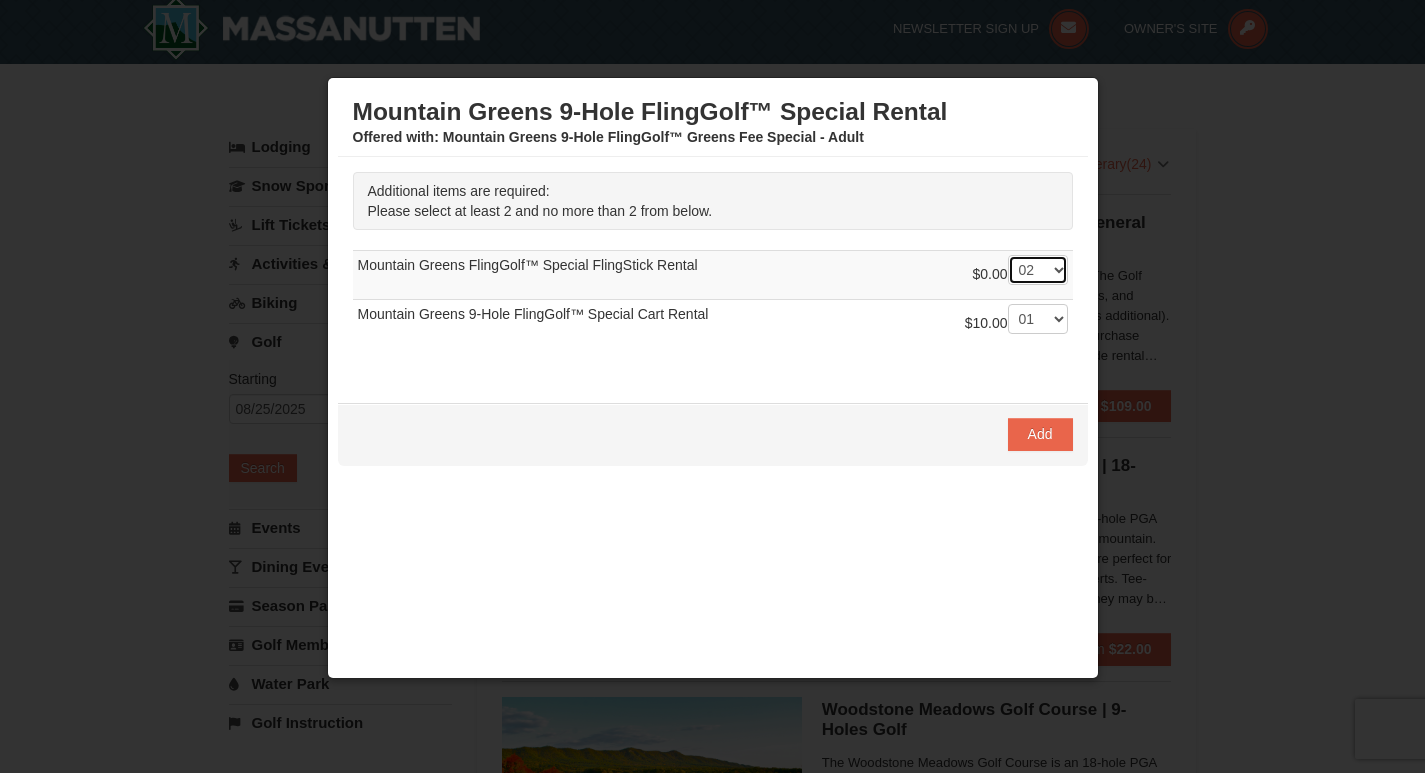 click on "--
01
02" at bounding box center (1038, 270) 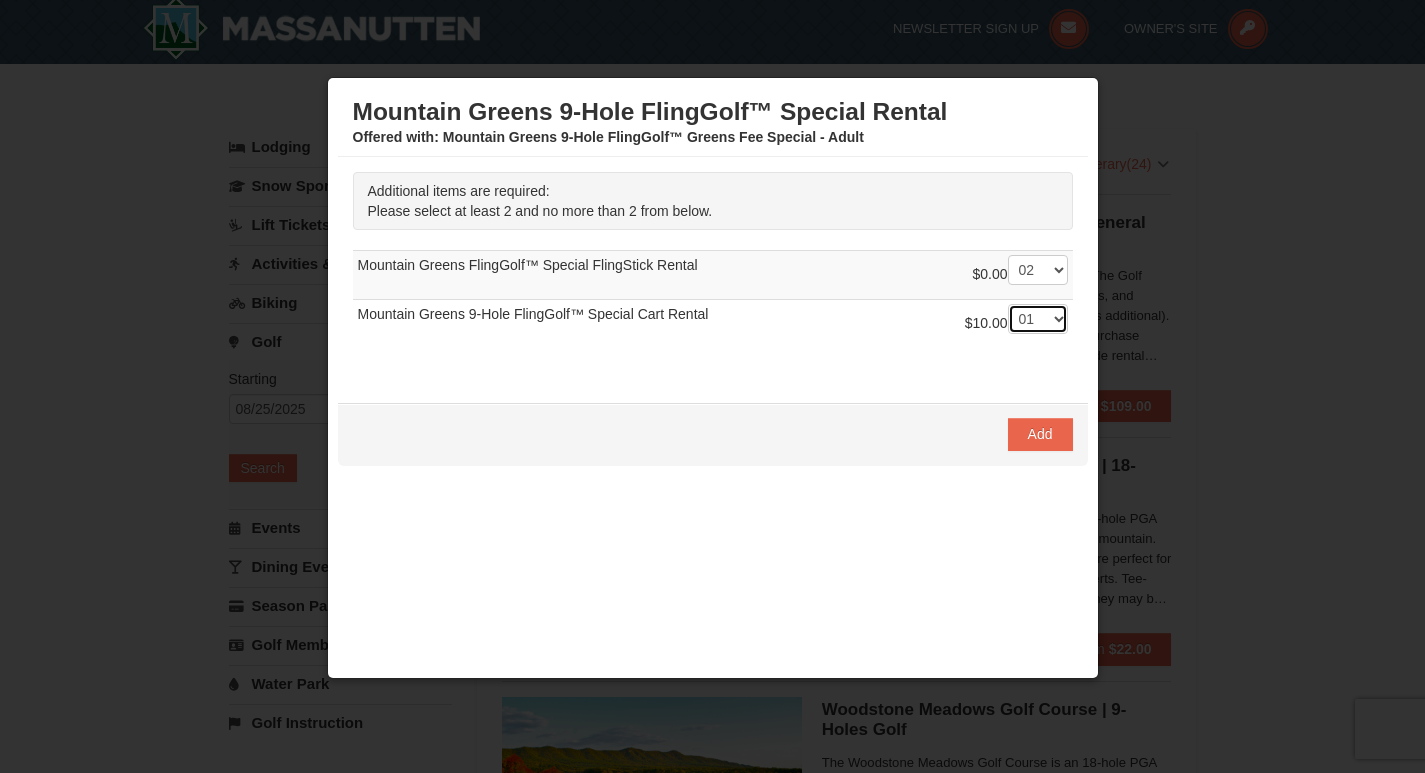 click on "--
01
02" at bounding box center [1038, 319] 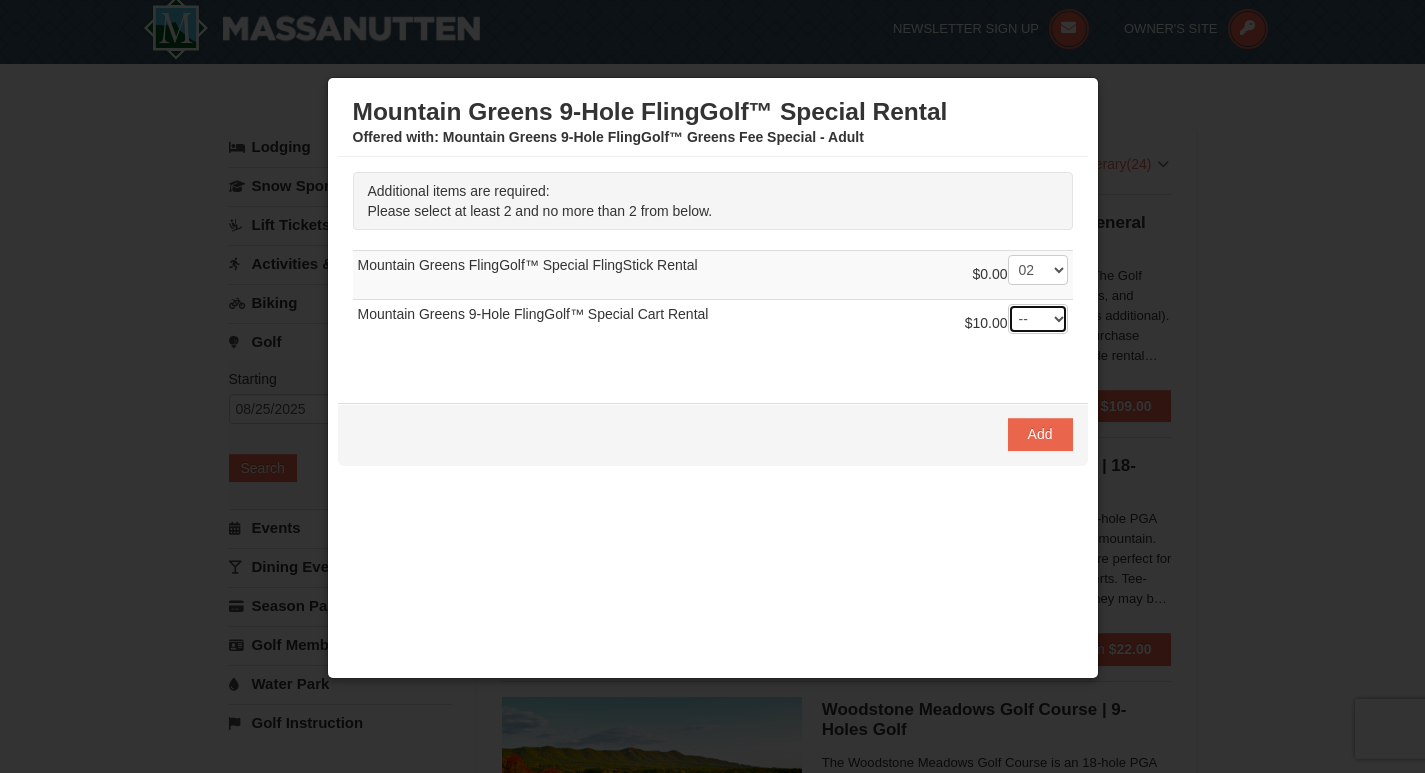 click on "--
01
02" at bounding box center (1038, 319) 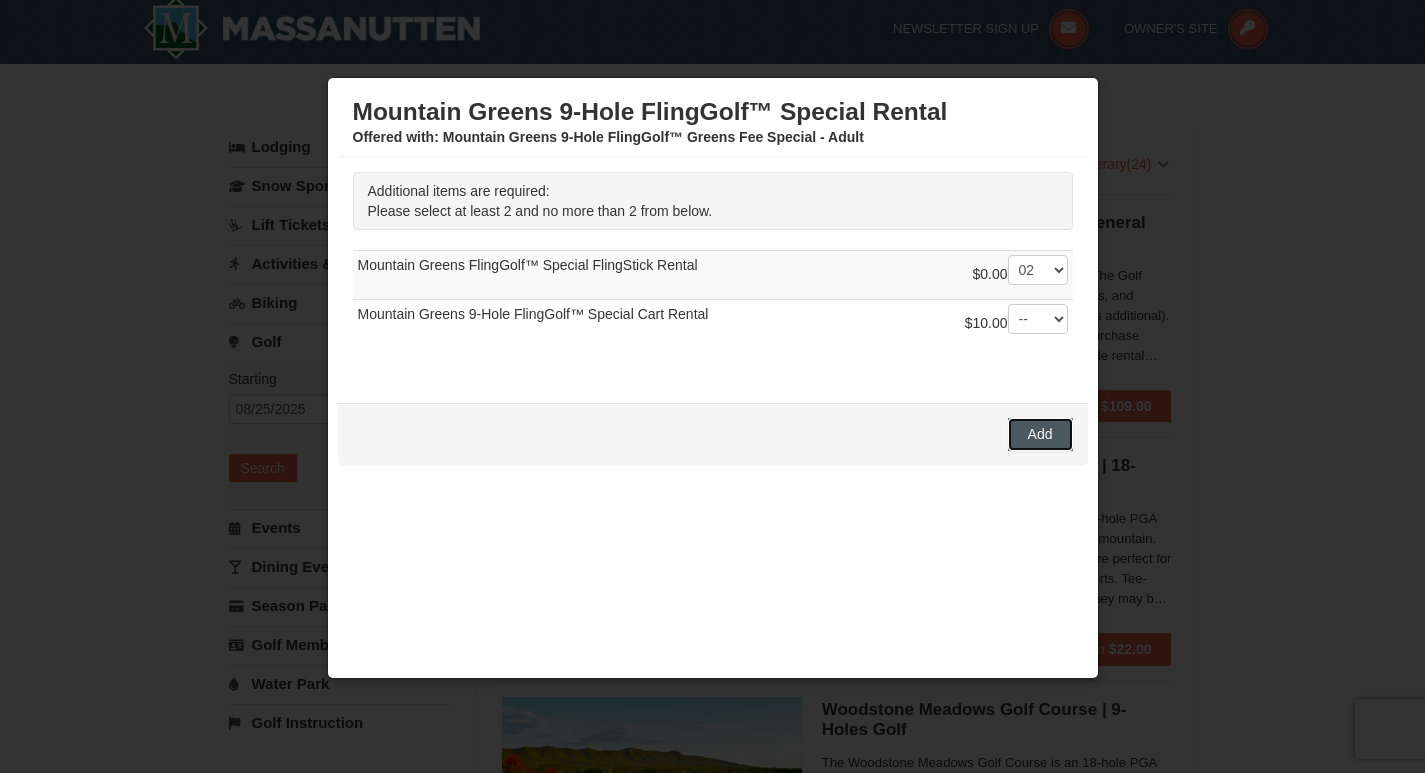 click on "Add" at bounding box center (1040, 434) 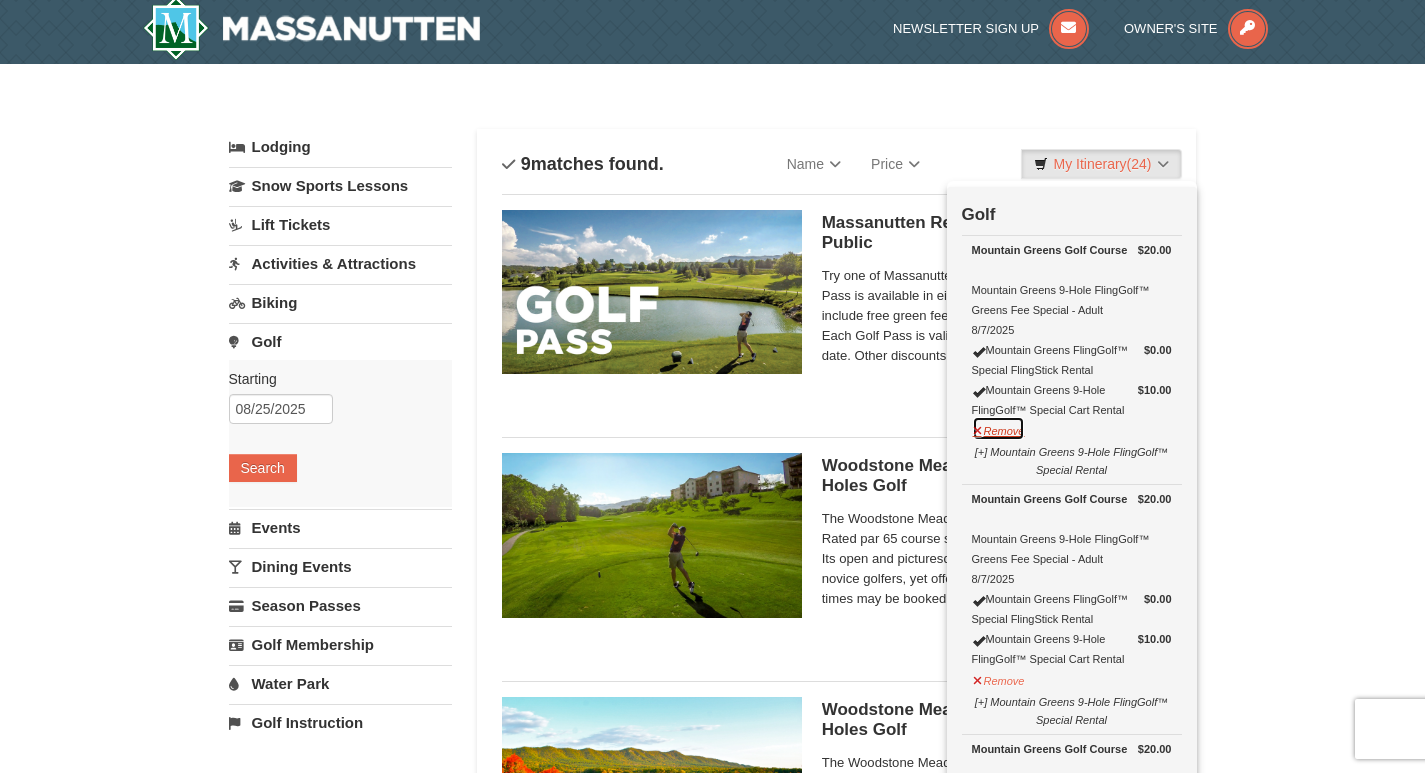 click on "Remove" at bounding box center (999, 428) 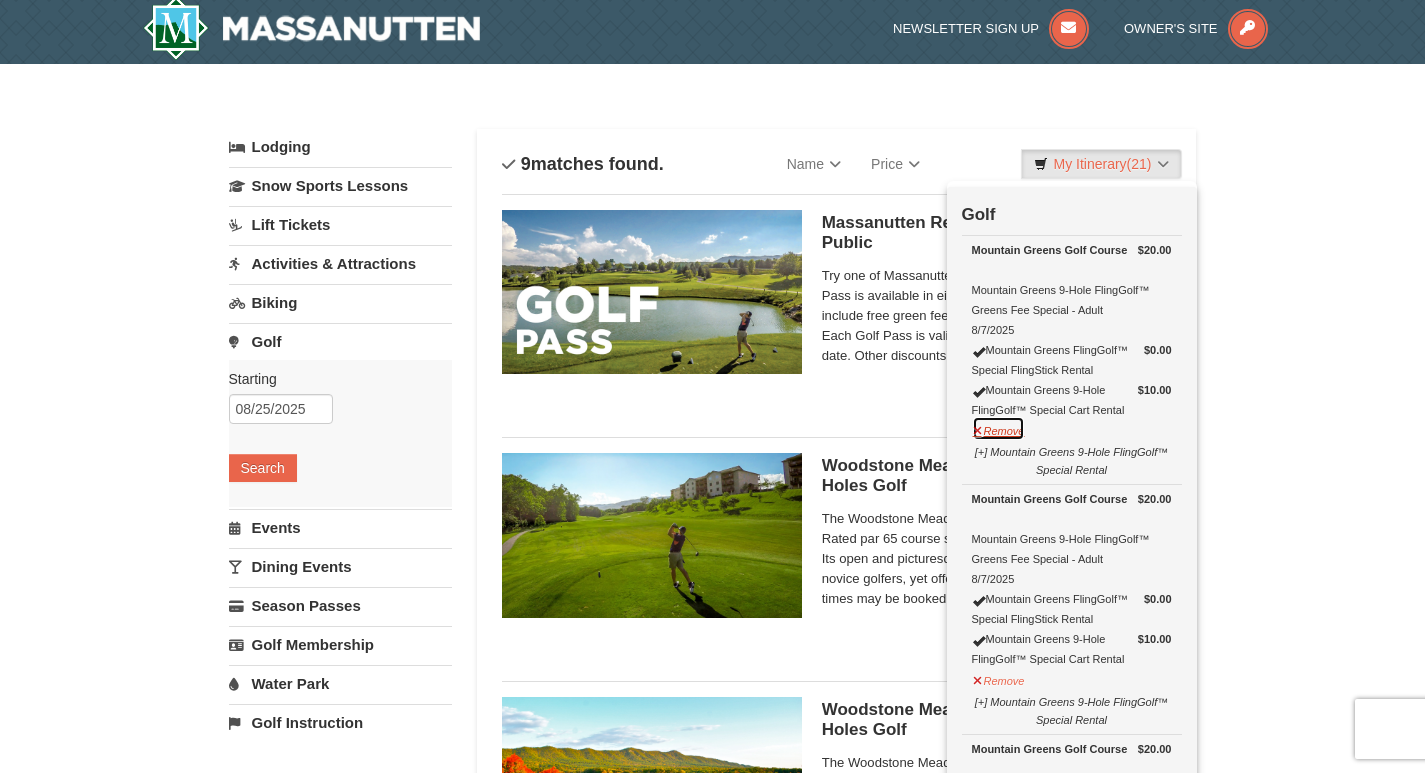 click on "Remove" at bounding box center [999, 428] 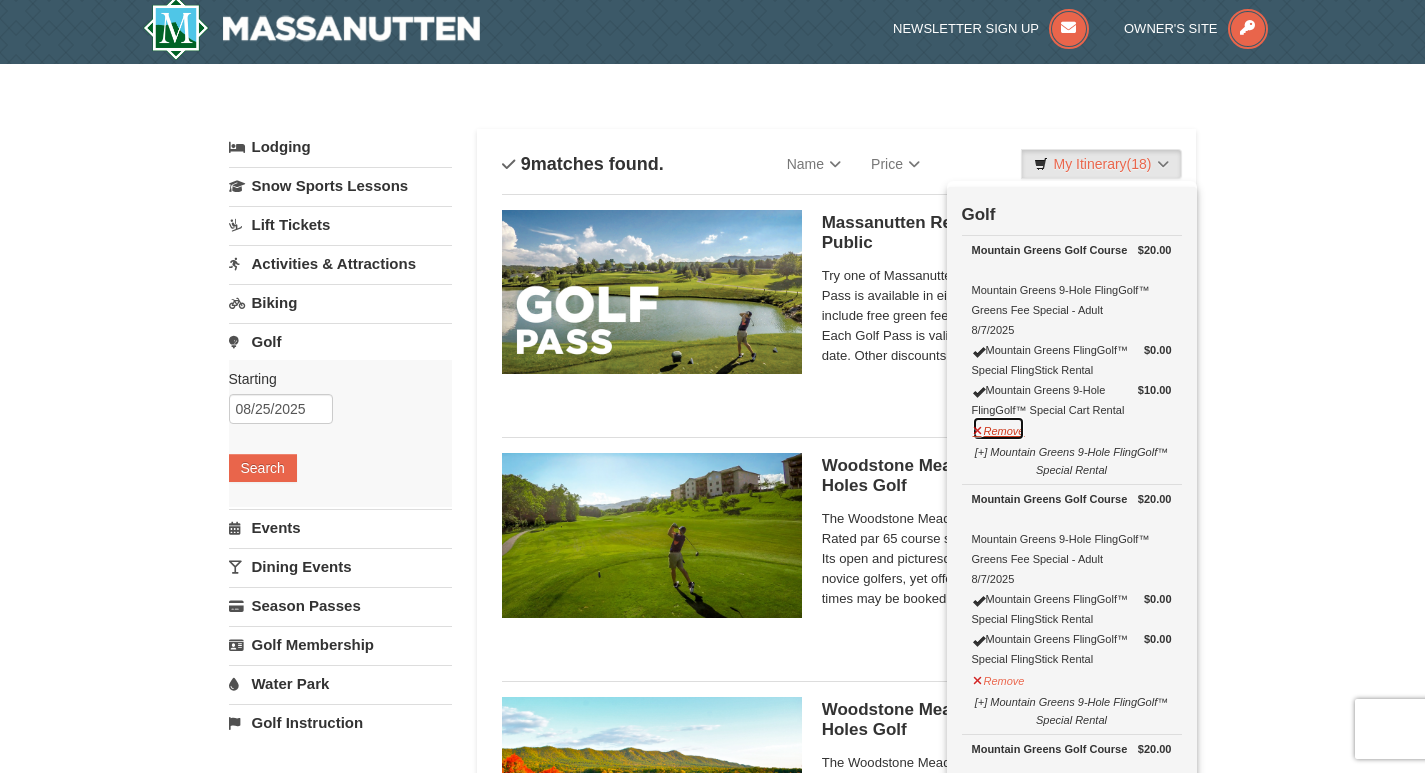 click on "Remove" at bounding box center (999, 428) 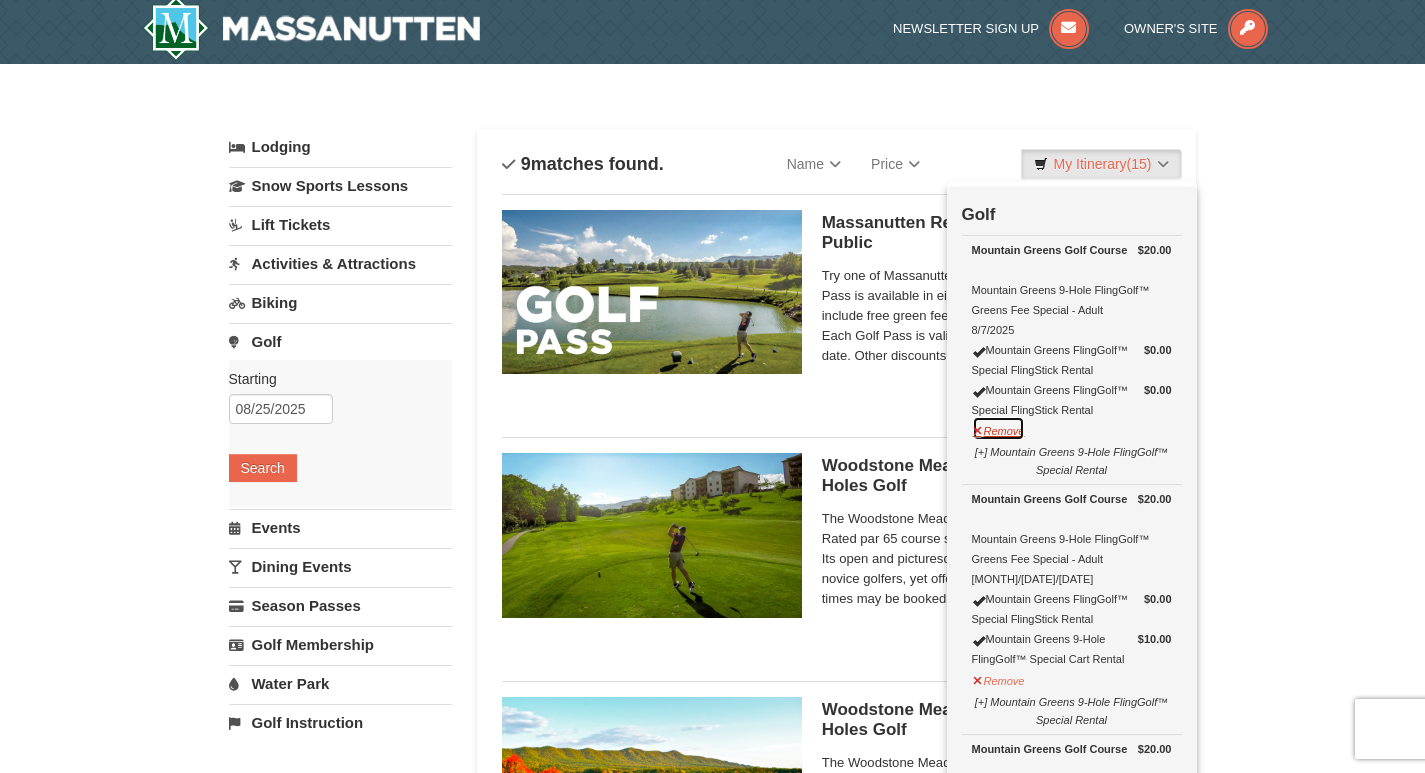 click on "Remove" at bounding box center (999, 428) 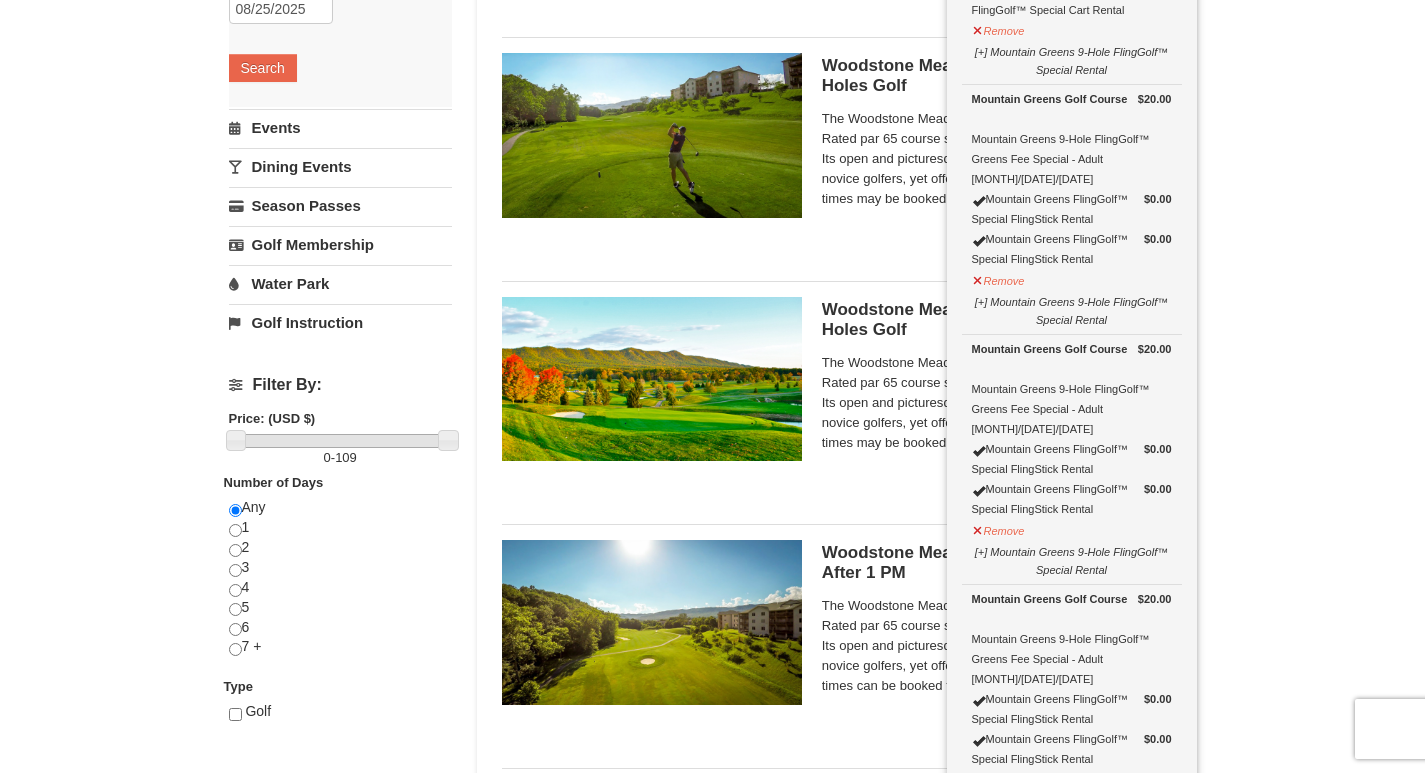 scroll, scrollTop: 6, scrollLeft: 0, axis: vertical 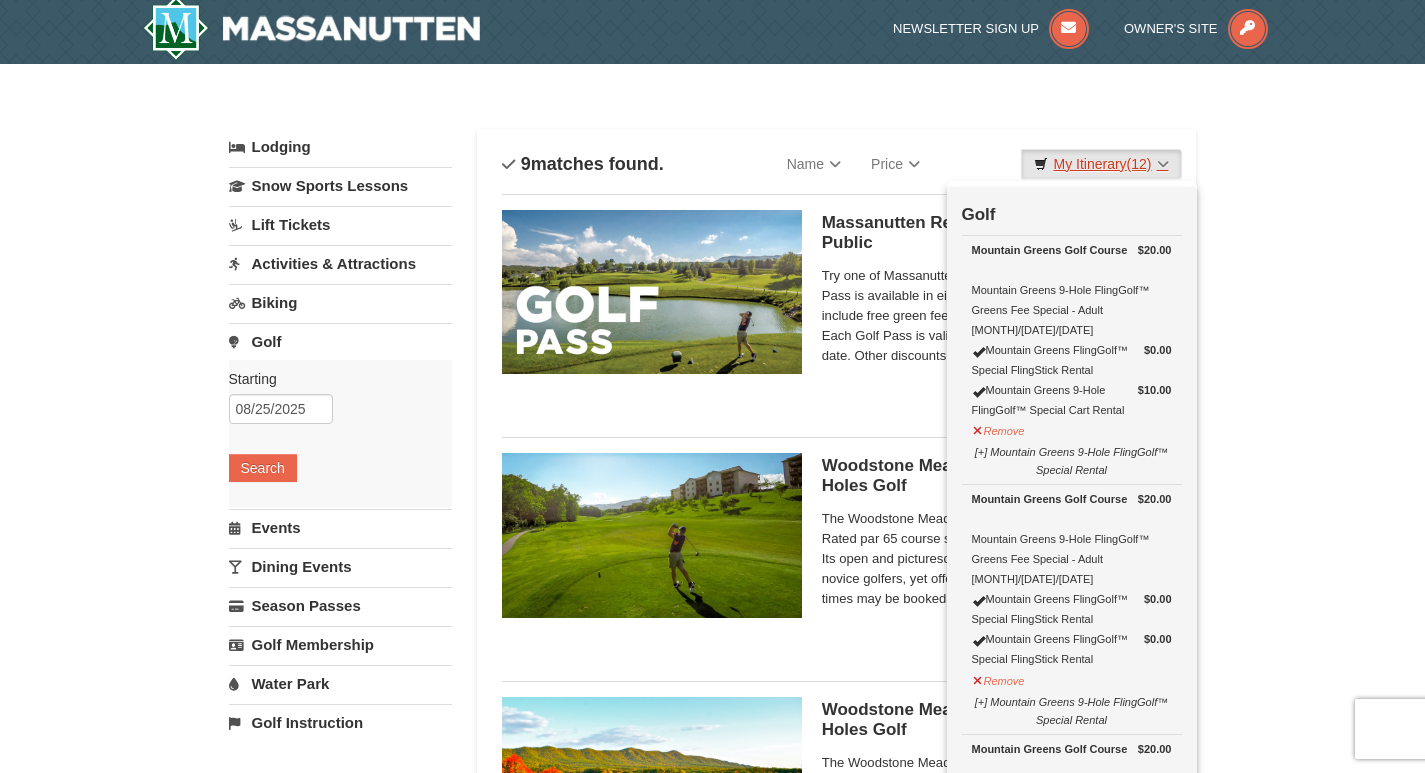 click on "My Itinerary (12)" at bounding box center (1101, 164) 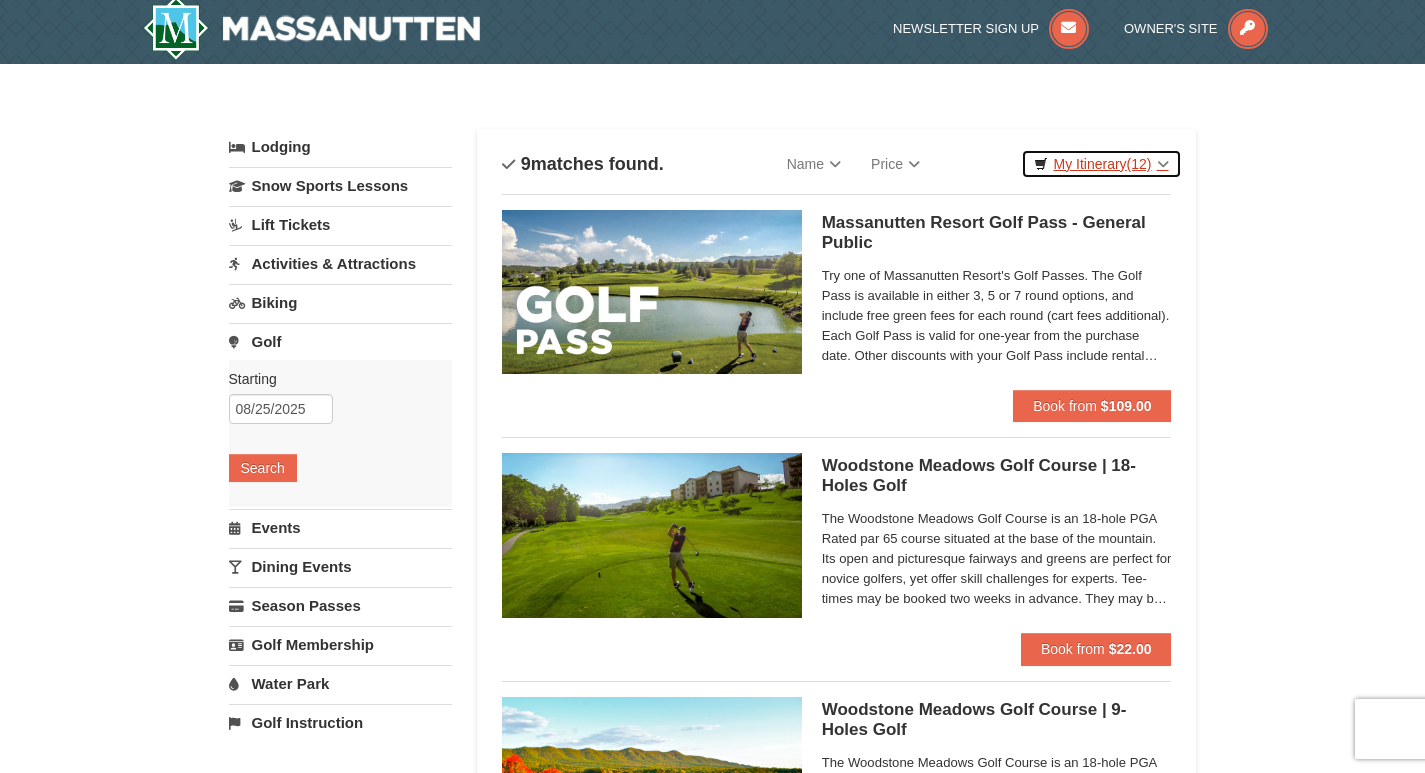click on "My Itinerary (12)" at bounding box center [1101, 164] 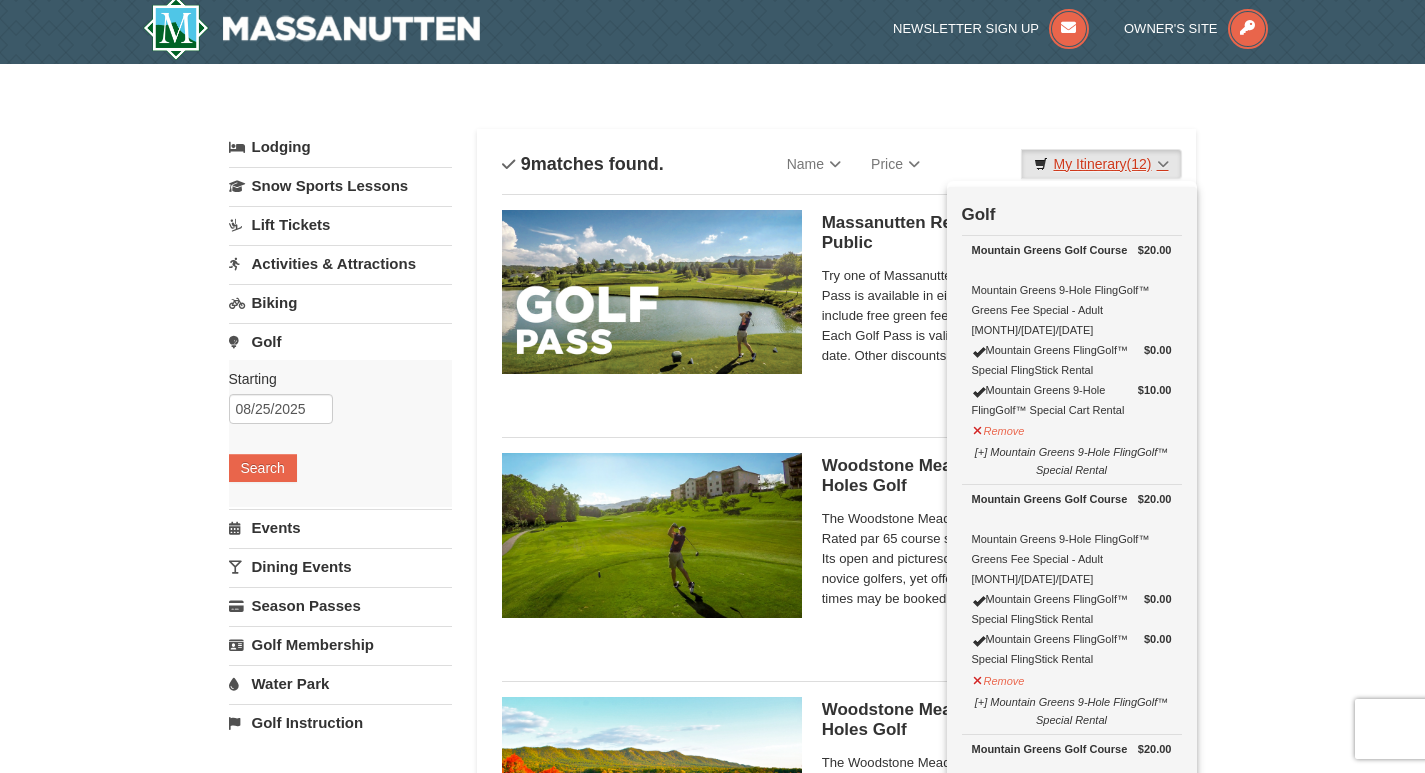 scroll, scrollTop: 0, scrollLeft: 0, axis: both 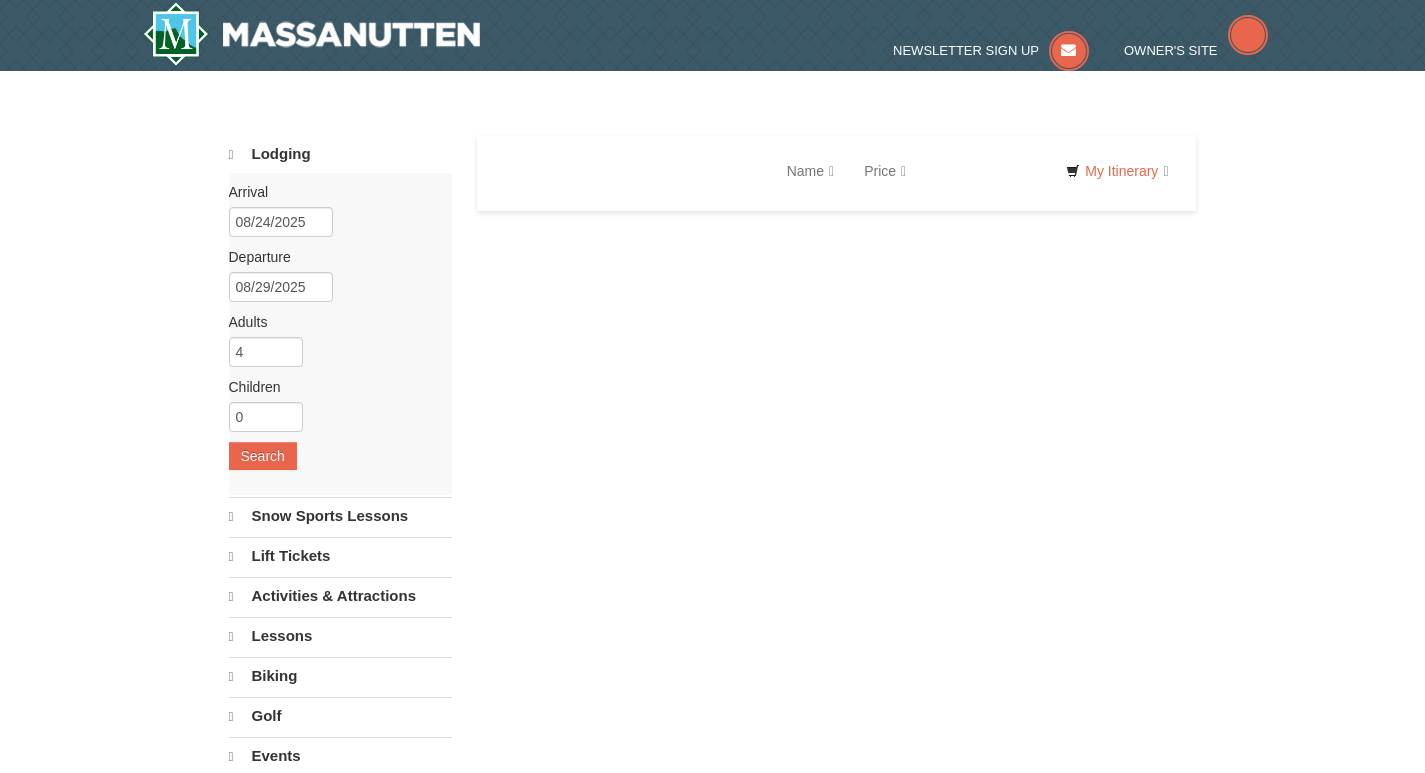 select on "8" 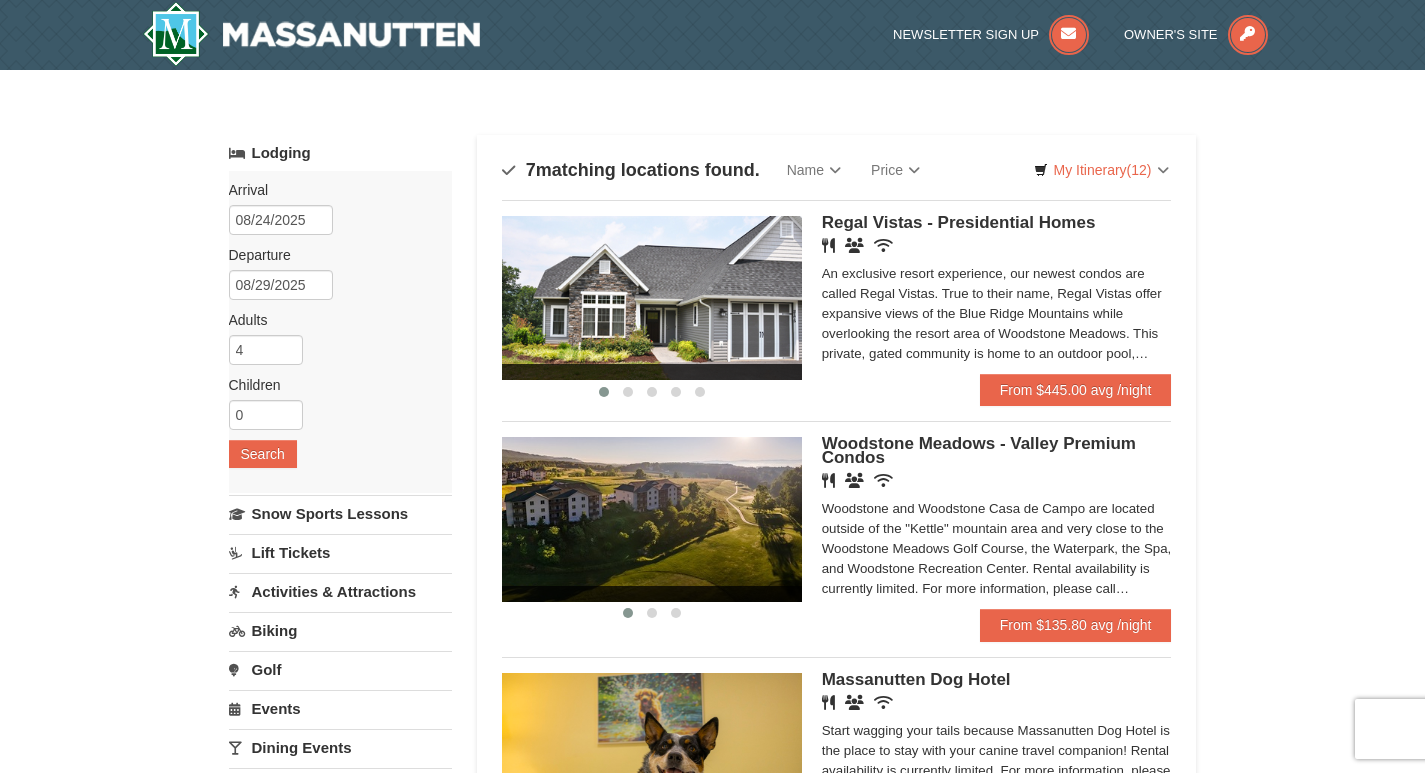 click on "Activities & Attractions" at bounding box center [340, 591] 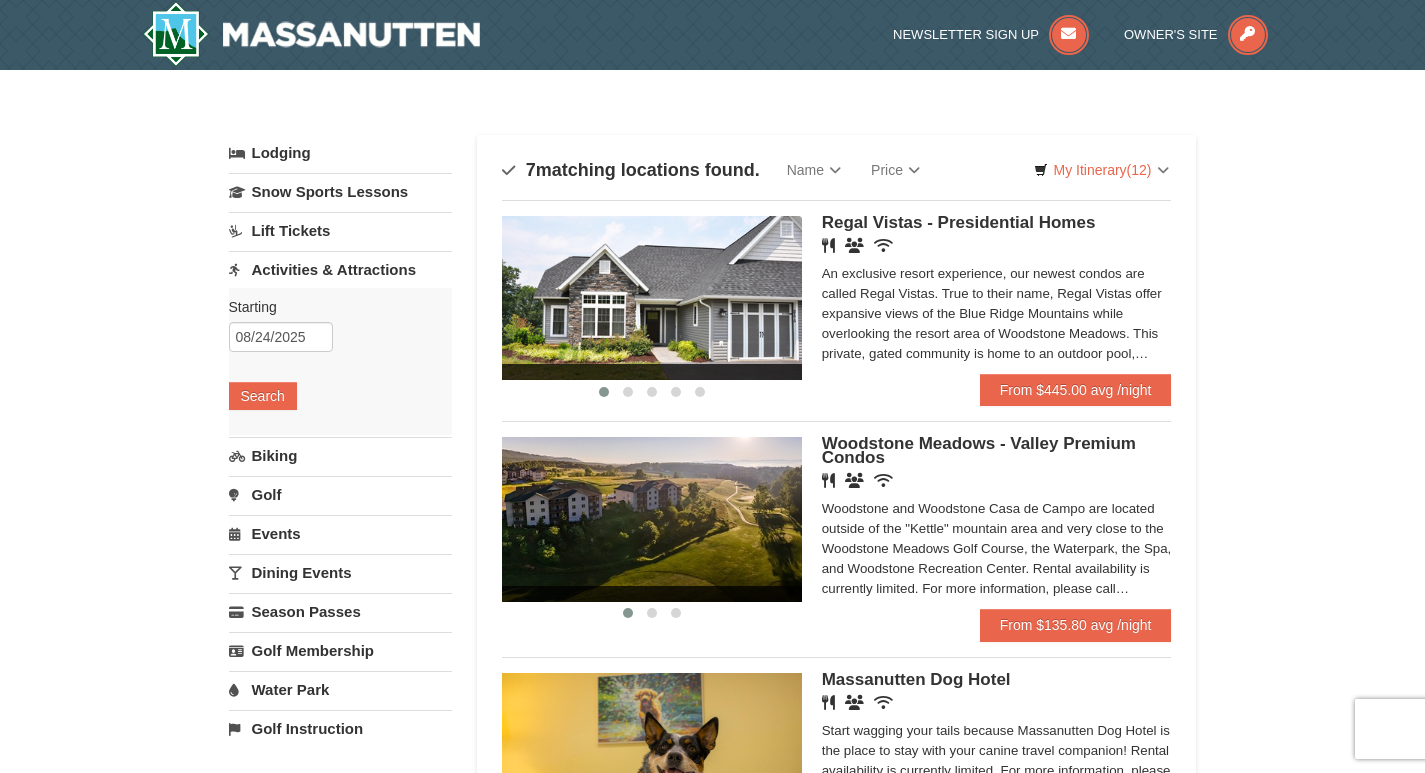click on "Golf" at bounding box center (340, 494) 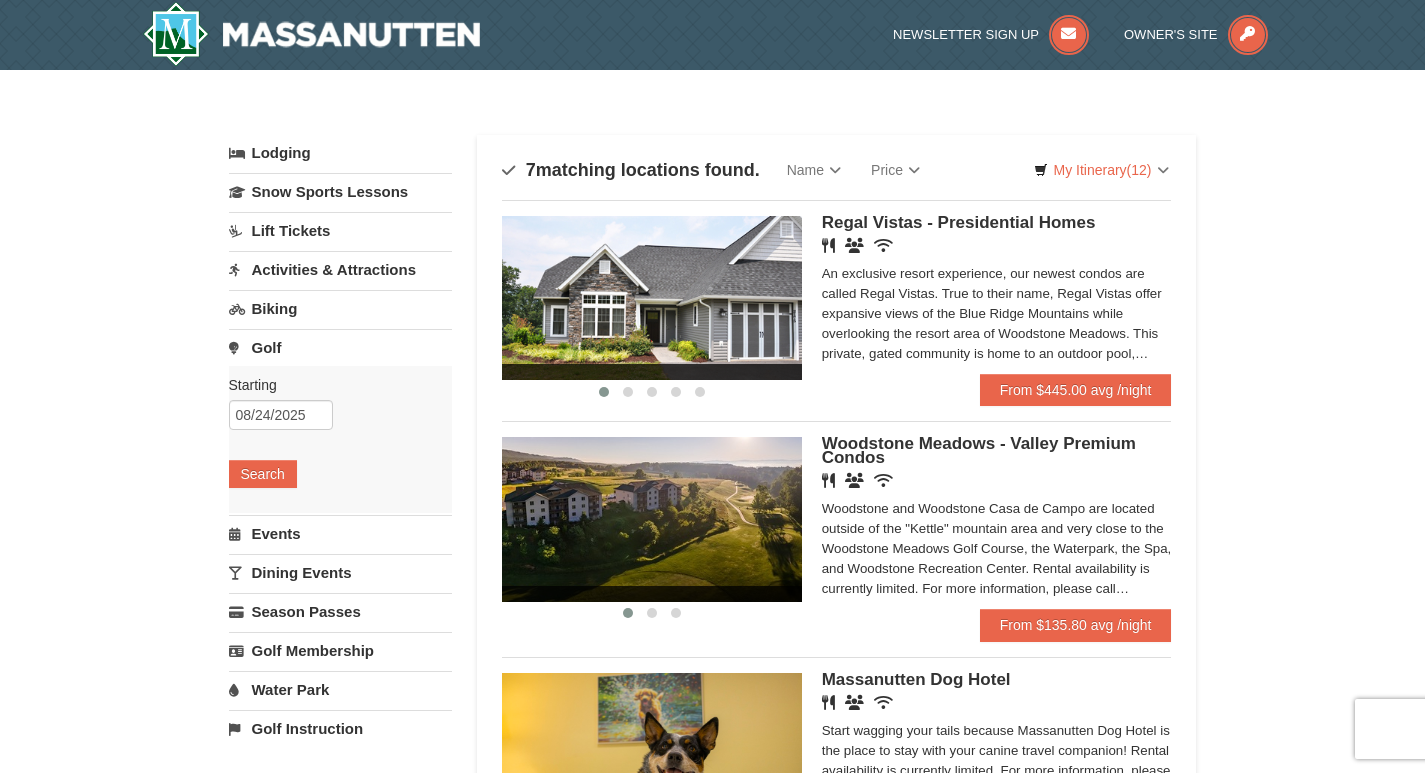 scroll, scrollTop: 100, scrollLeft: 0, axis: vertical 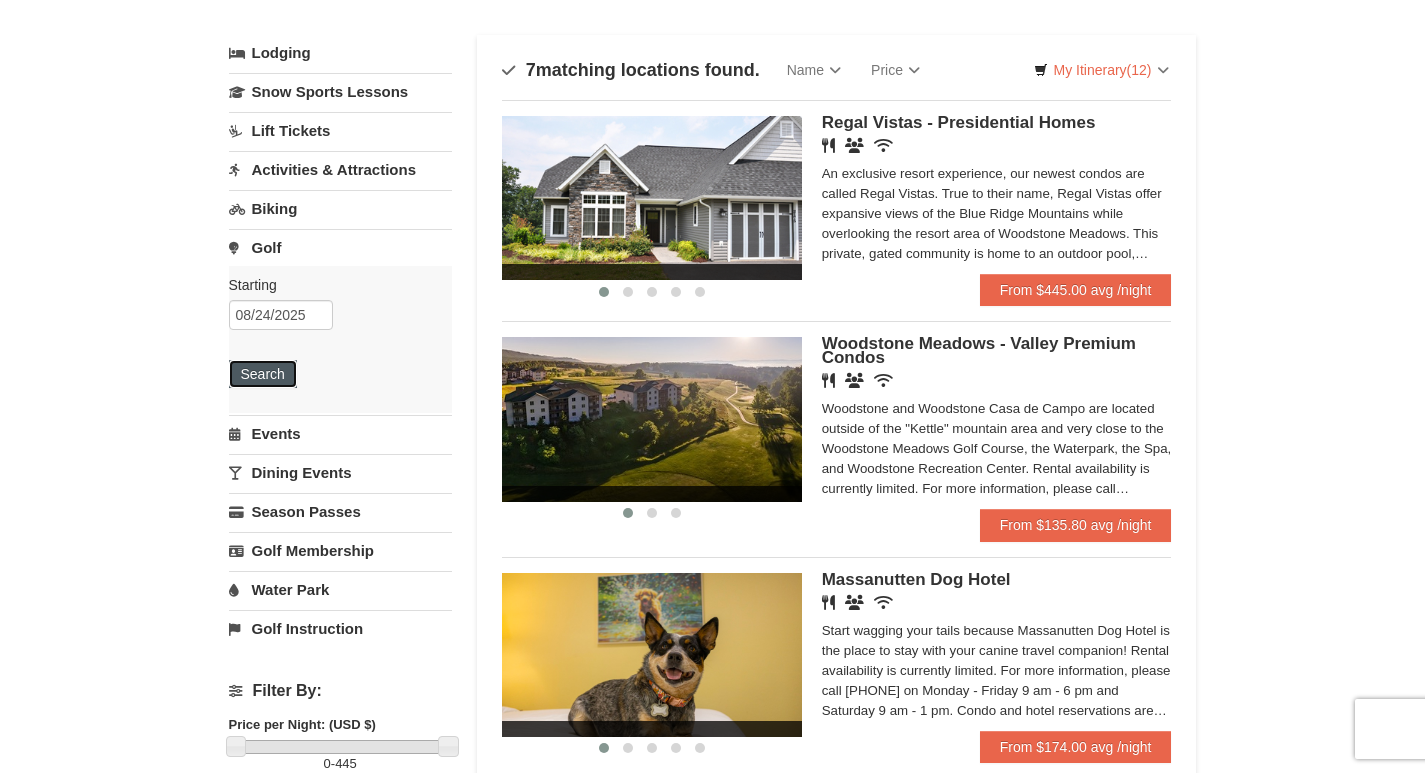click on "Search" at bounding box center (263, 374) 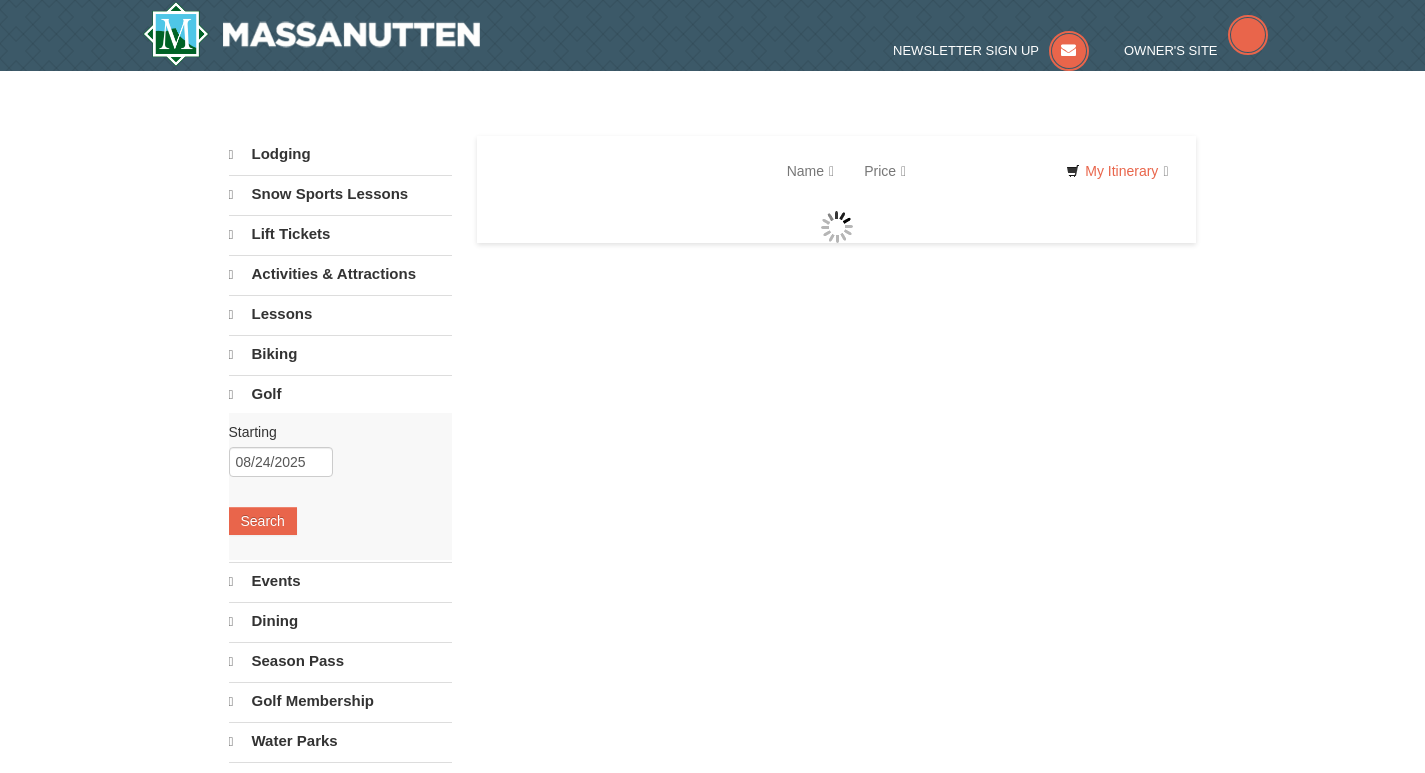 scroll, scrollTop: 0, scrollLeft: 0, axis: both 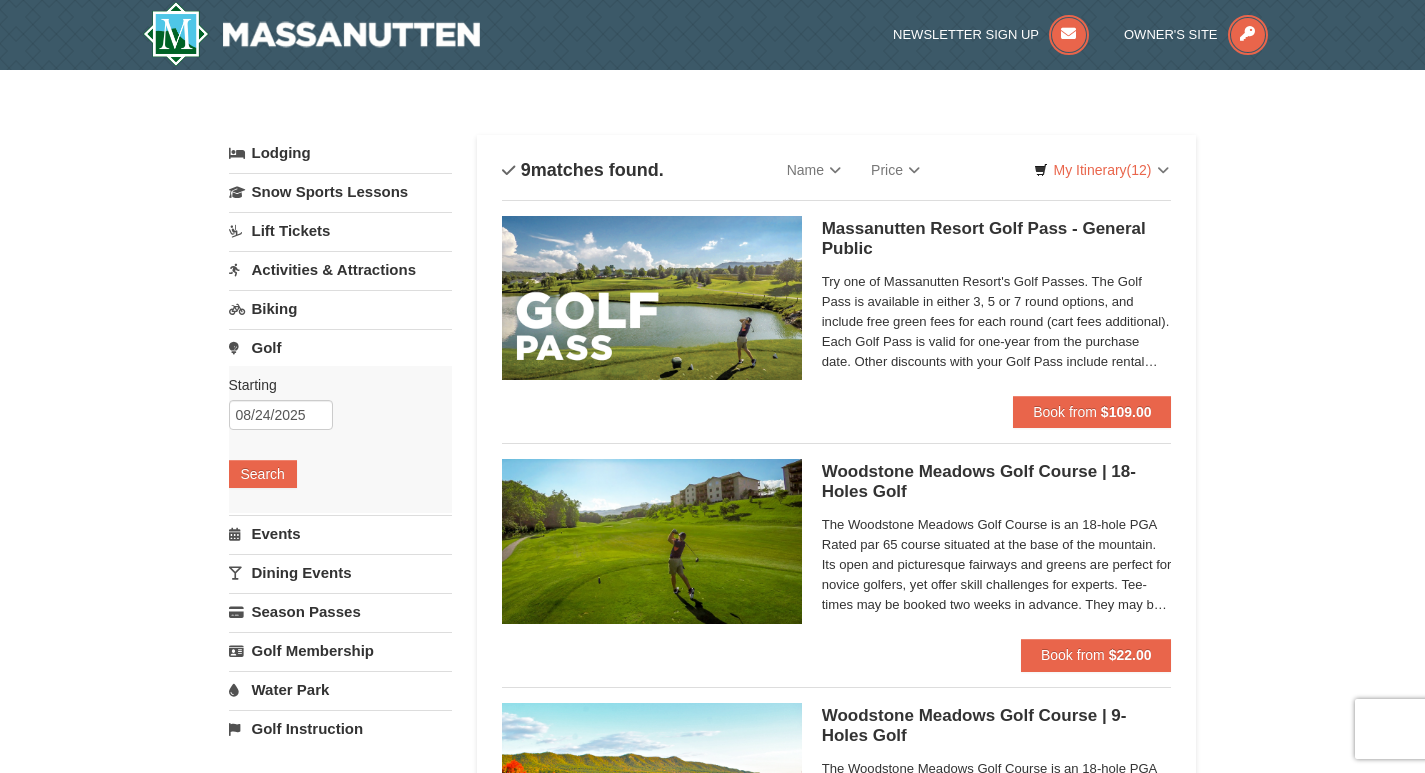 click on "Golf" at bounding box center [340, 347] 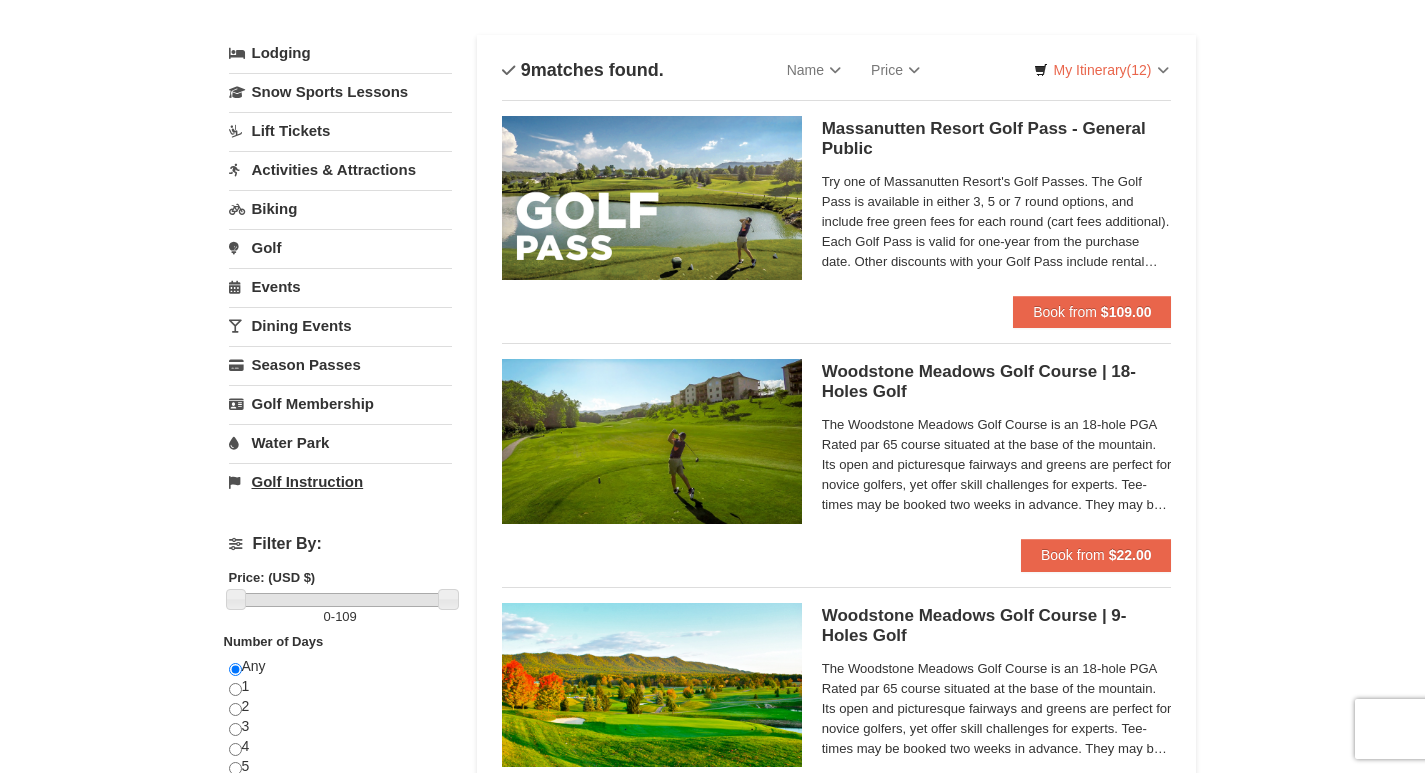 scroll, scrollTop: 0, scrollLeft: 0, axis: both 